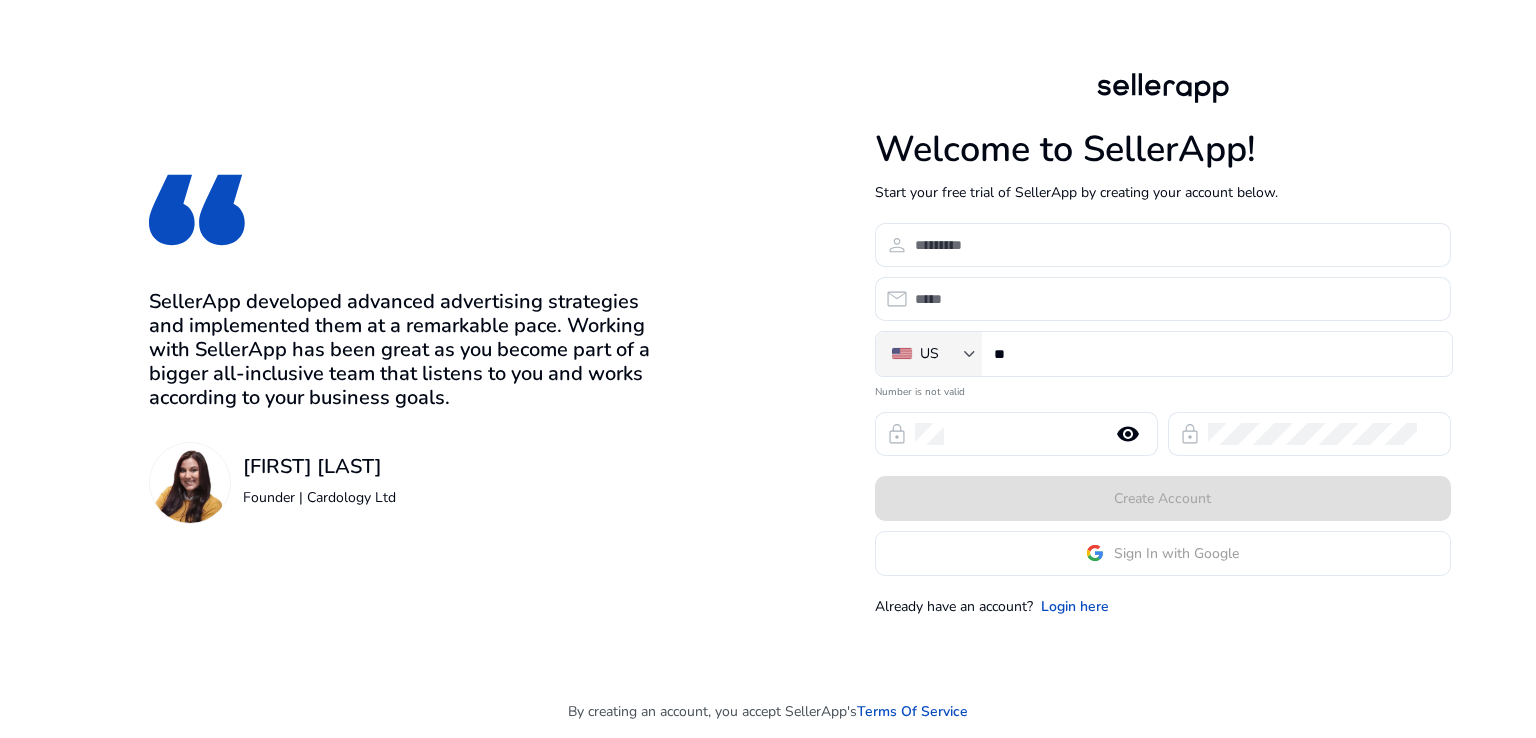 scroll, scrollTop: 0, scrollLeft: 0, axis: both 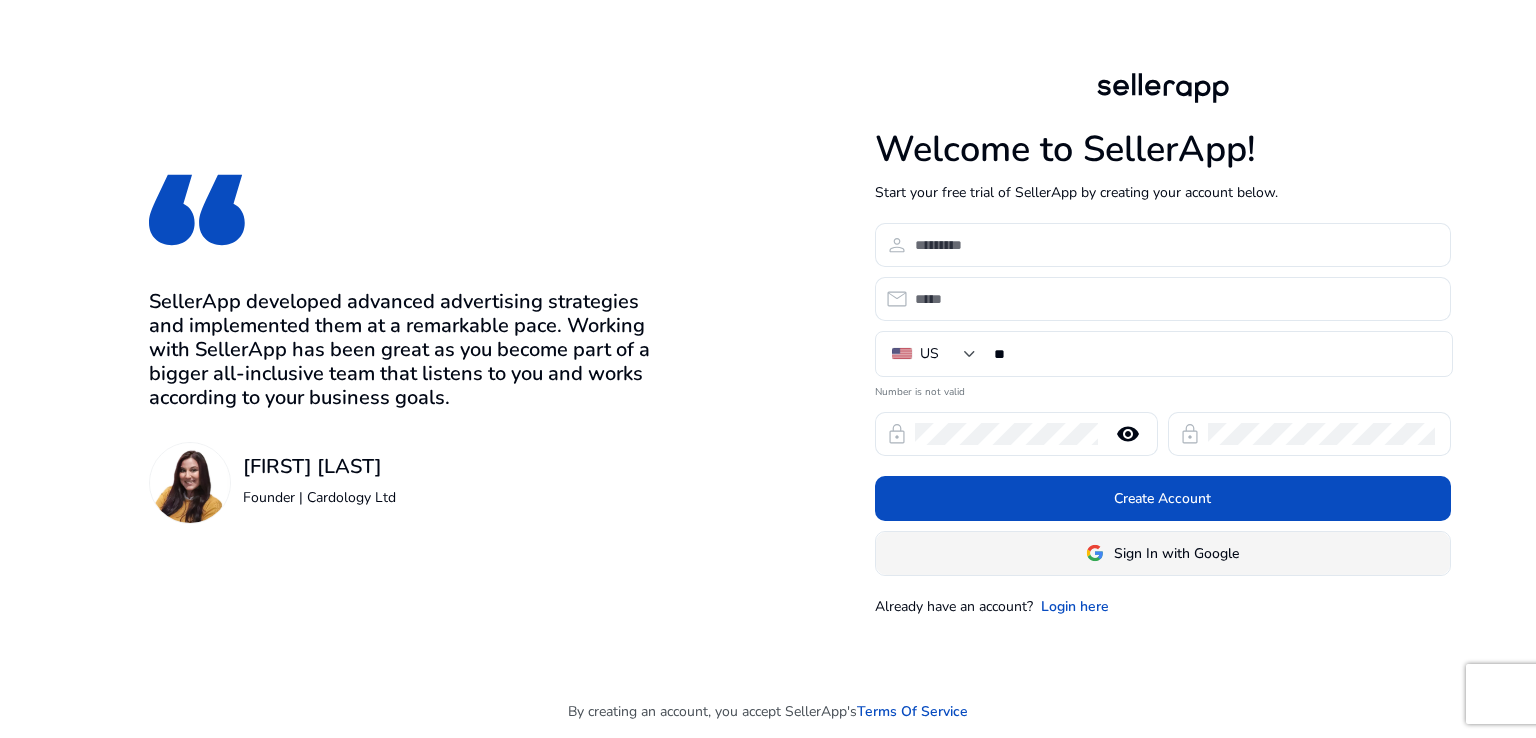 click on "Sign In with Google" 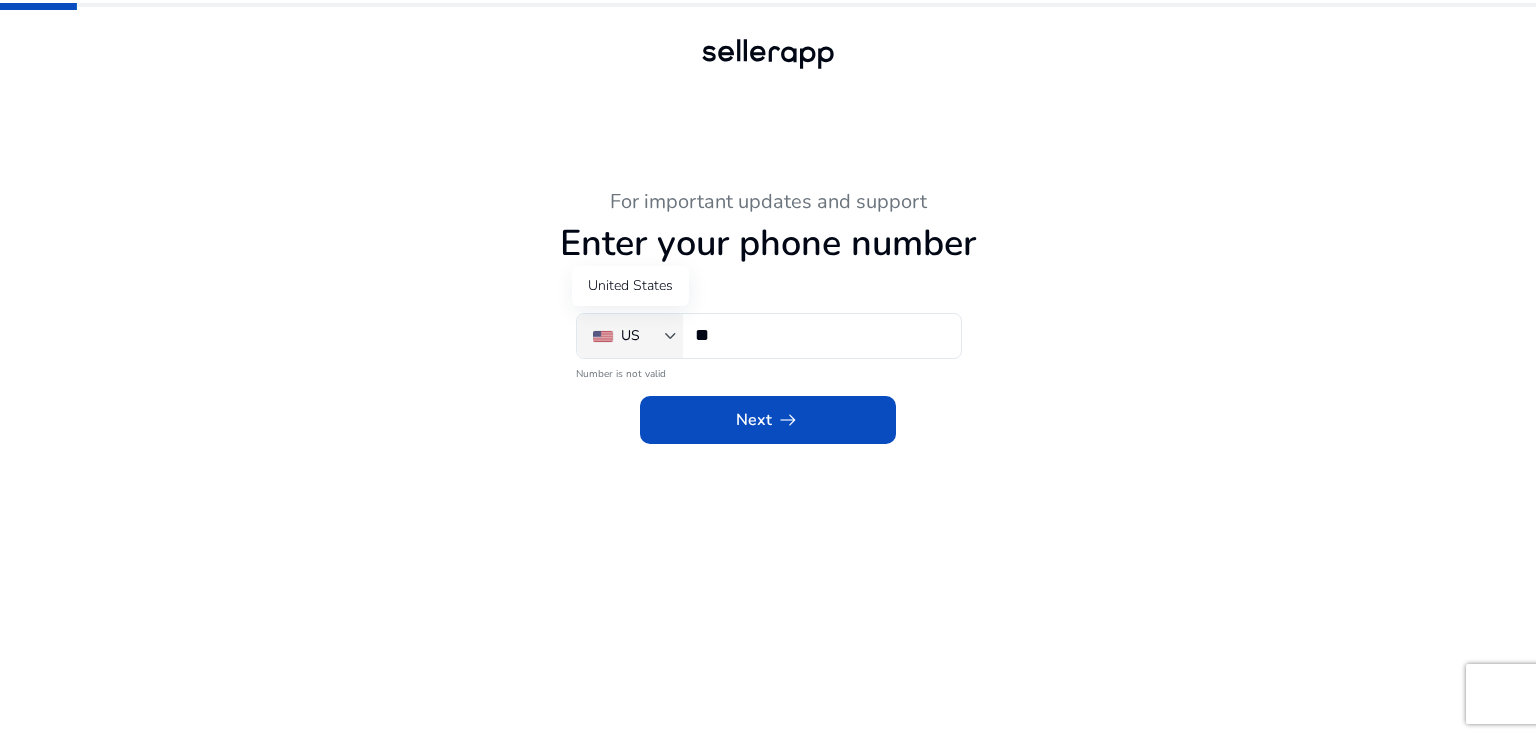 click on "US" at bounding box center (630, 336) 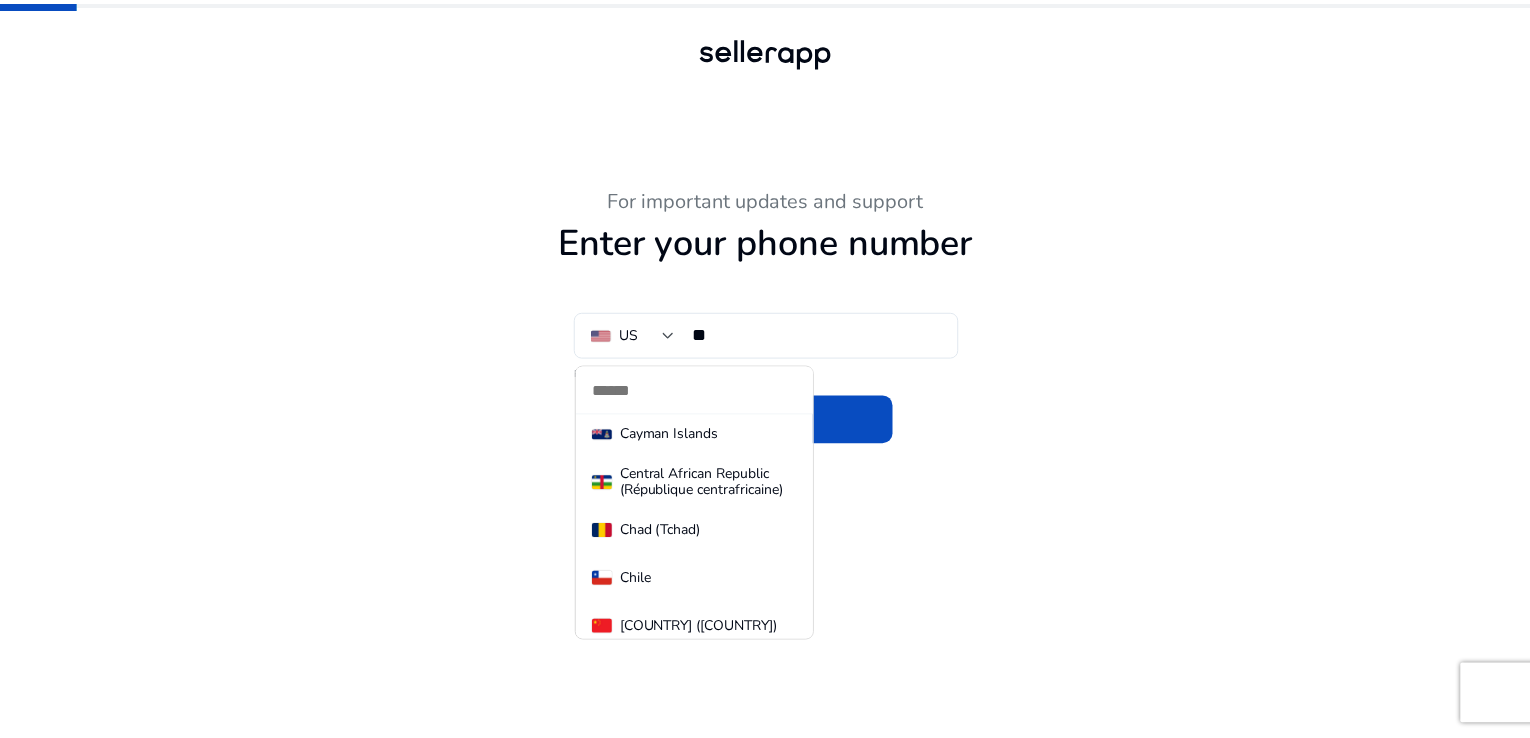 scroll, scrollTop: 1899, scrollLeft: 0, axis: vertical 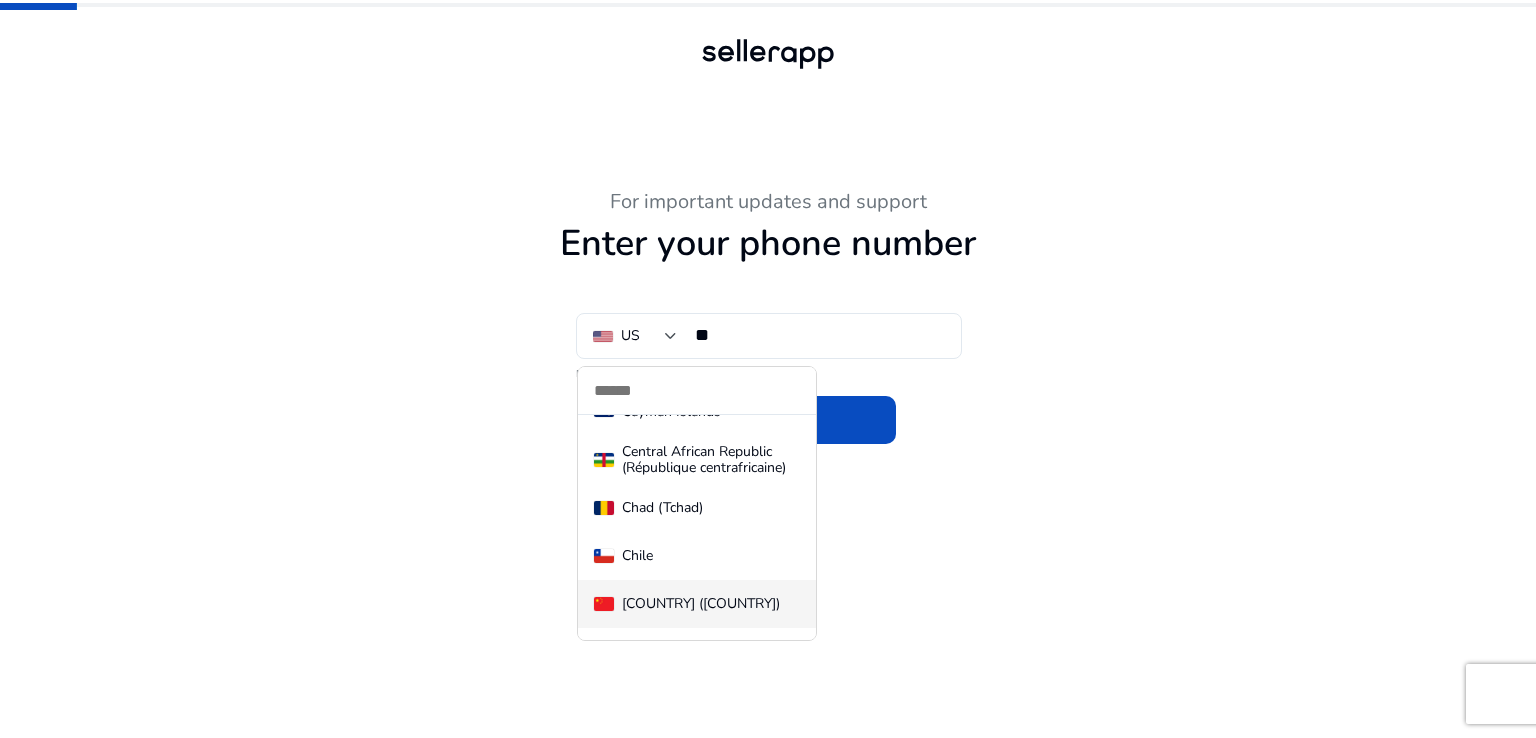 click on "[COUNTRY] ([COUNTRY])" at bounding box center [697, 604] 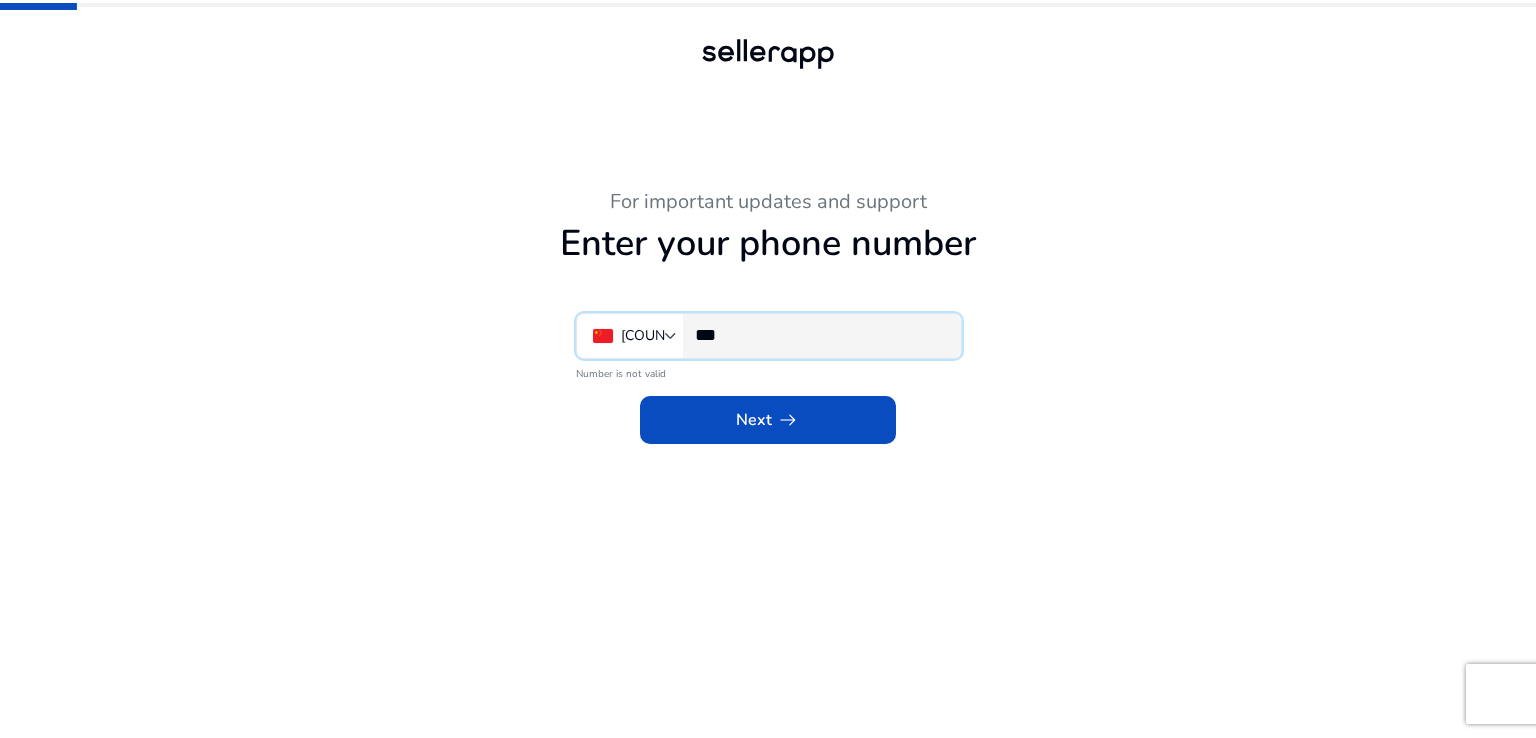 click on "***" at bounding box center [820, 335] 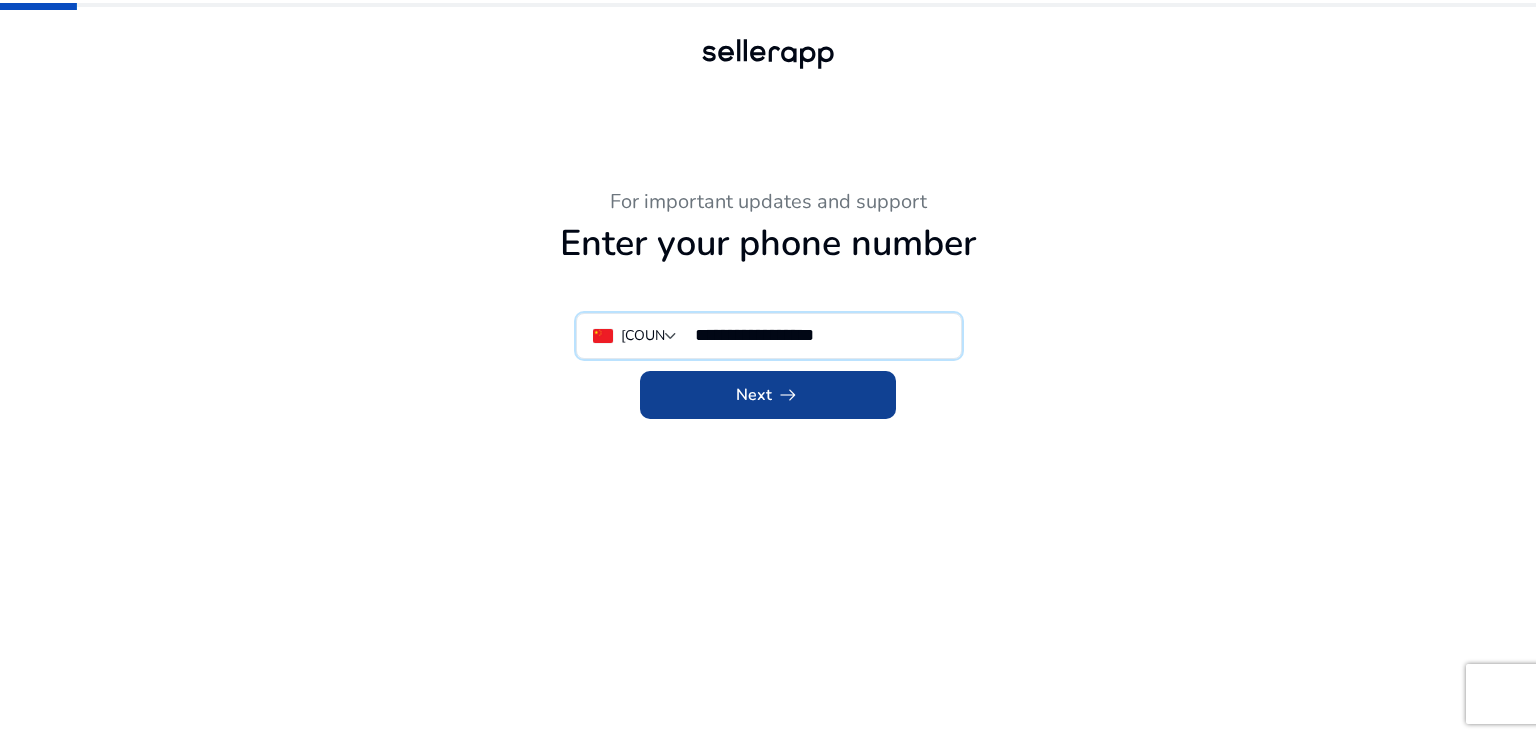 type on "**********" 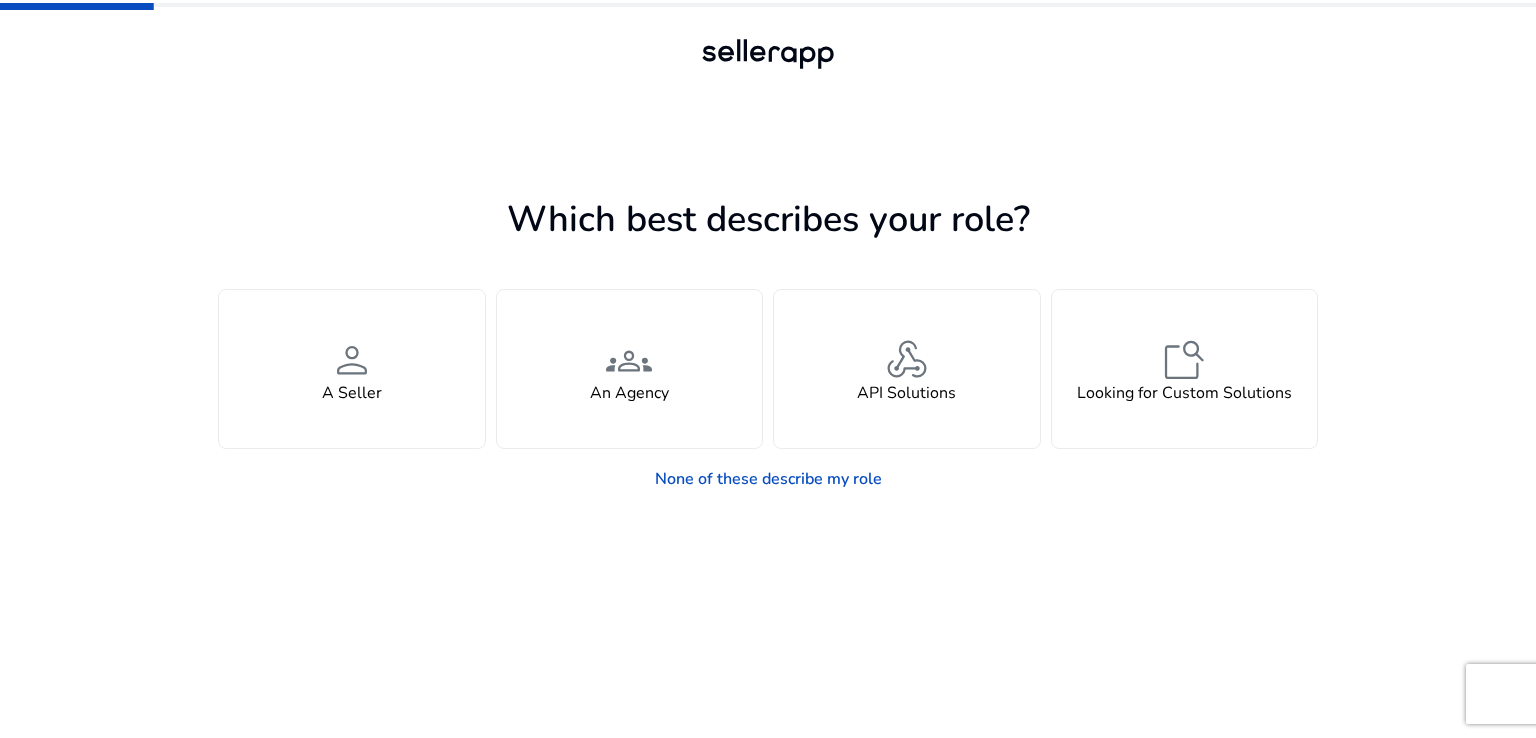 click on "Which best describes your role? You manage your own brand or store and are looking for insights, tools, advertising solutions, and support to grow faster.  person  A Seller You represent multiple brands and need scalable solutions across client portfolios.  groups  An Agency You’re building or integrating with our data and need access to developer tools and endpoints.  webhook  API Solutions You have unique needs and are exploring tailored analytics or enterprise options.  feature_search  Looking for Custom Solutions  None of these describe my role" 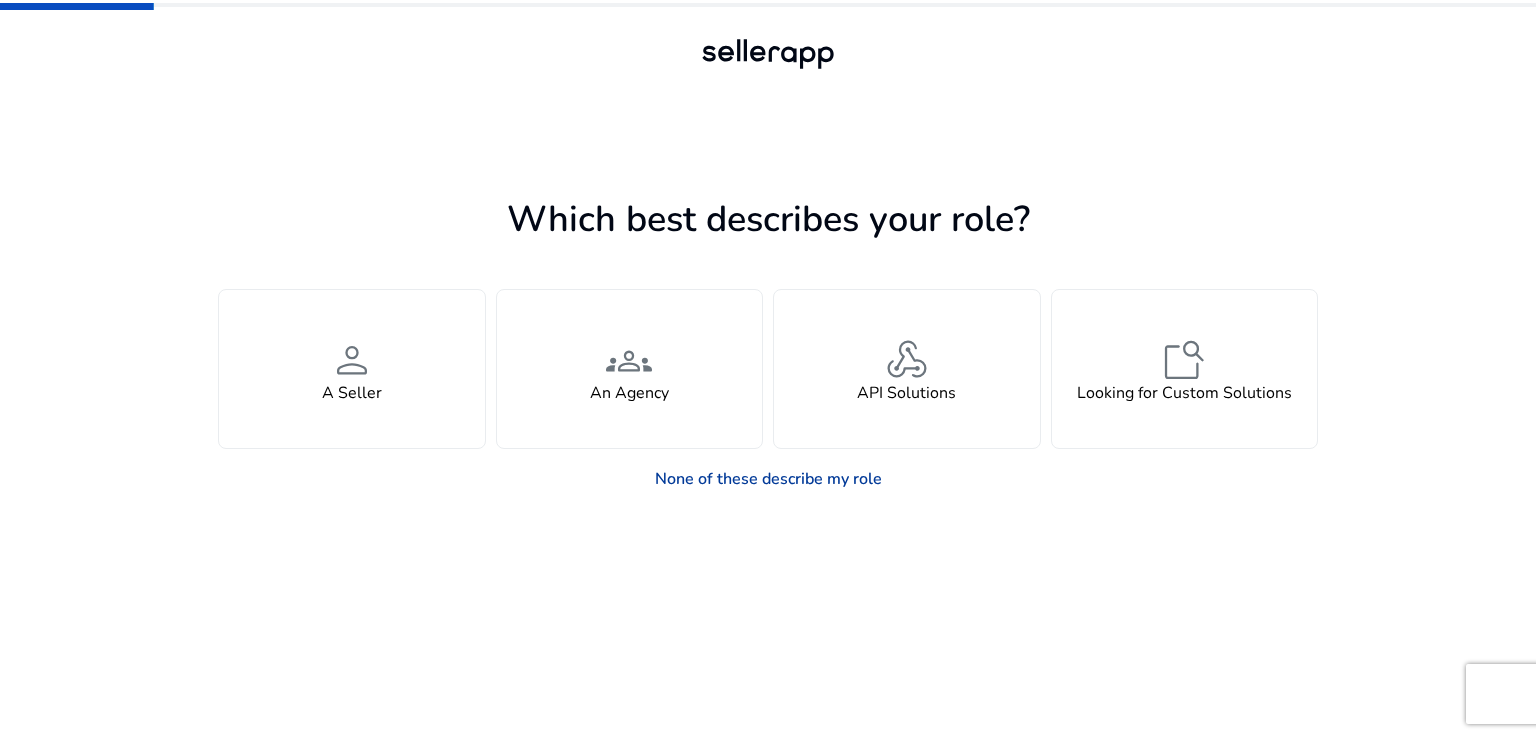 click on "None of these describe my role" 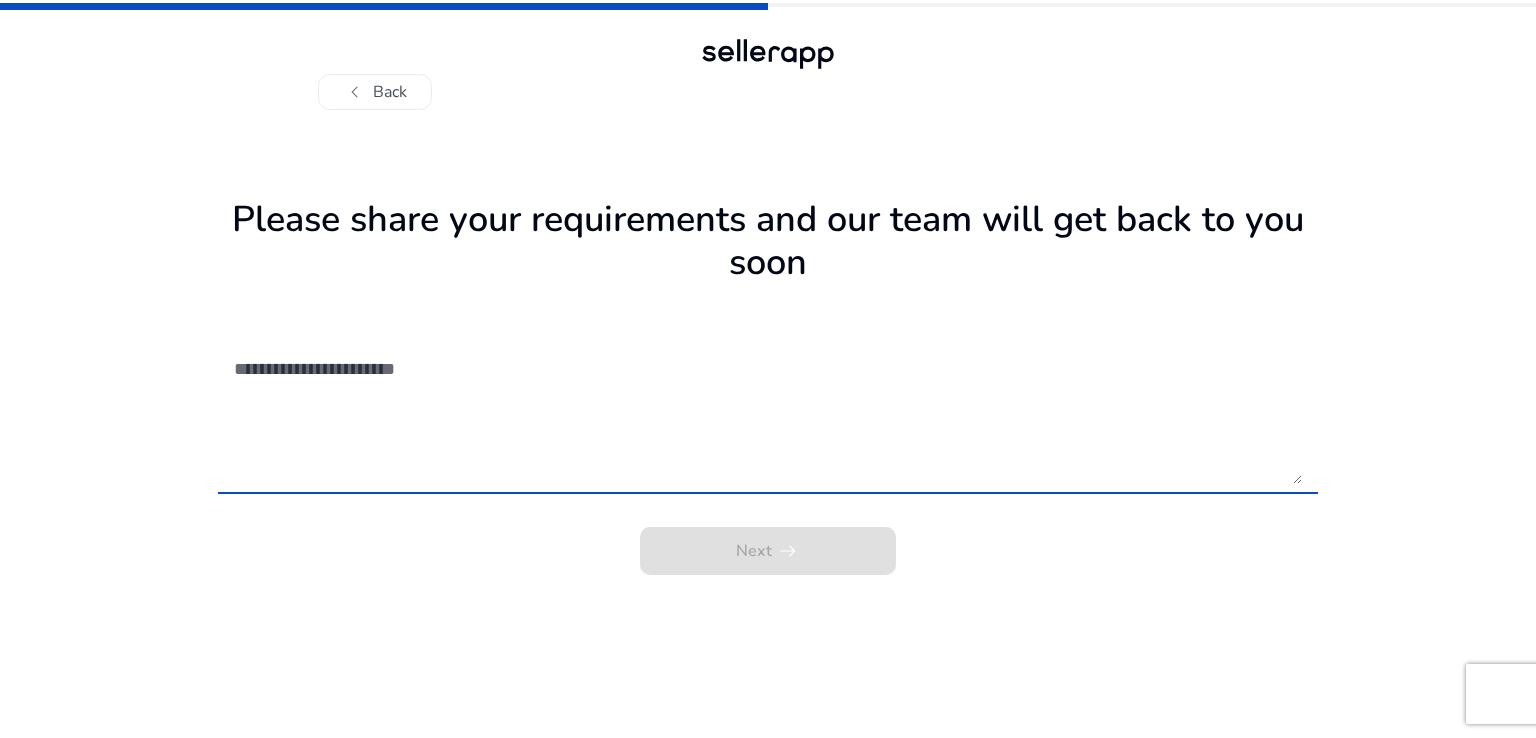 click at bounding box center (768, 413) 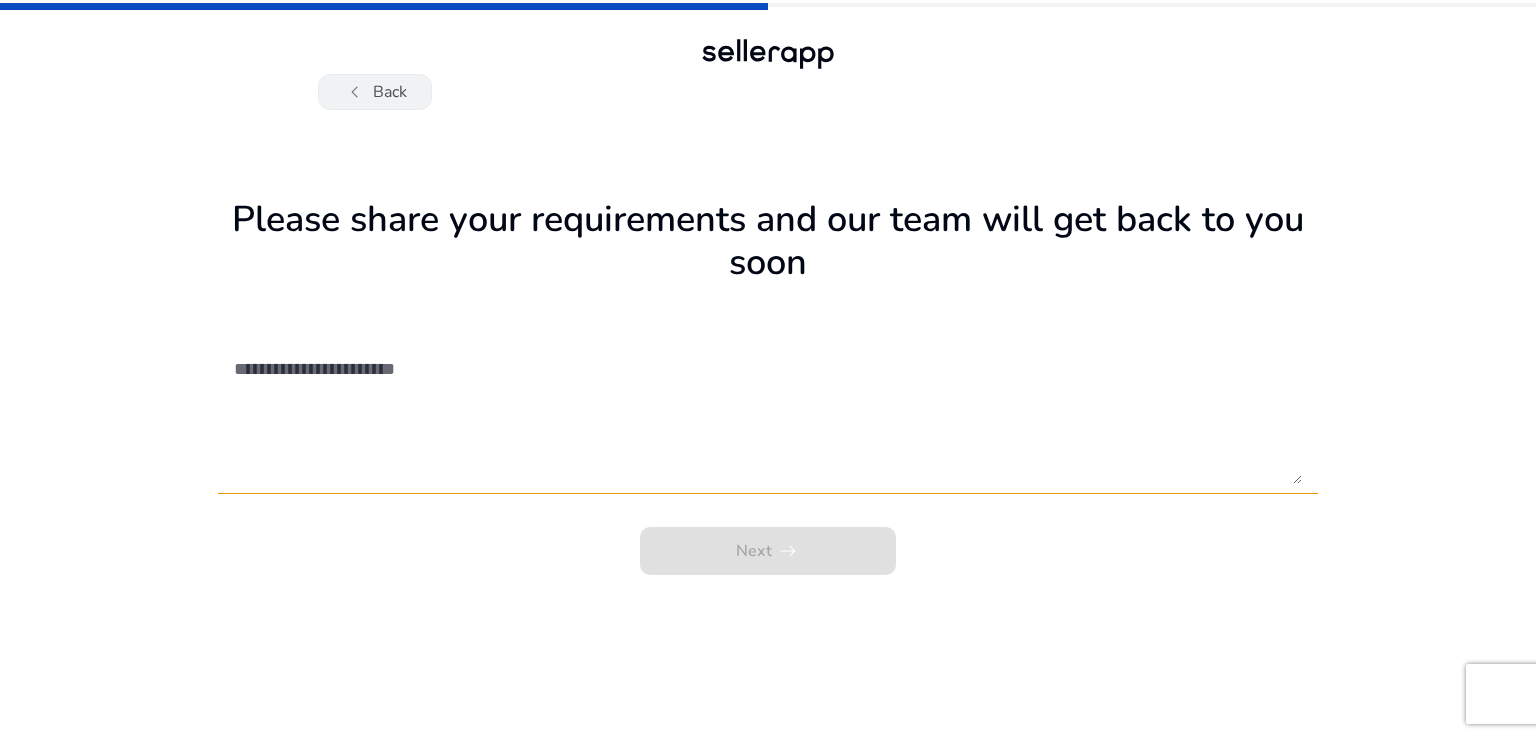click on "chevron_left" 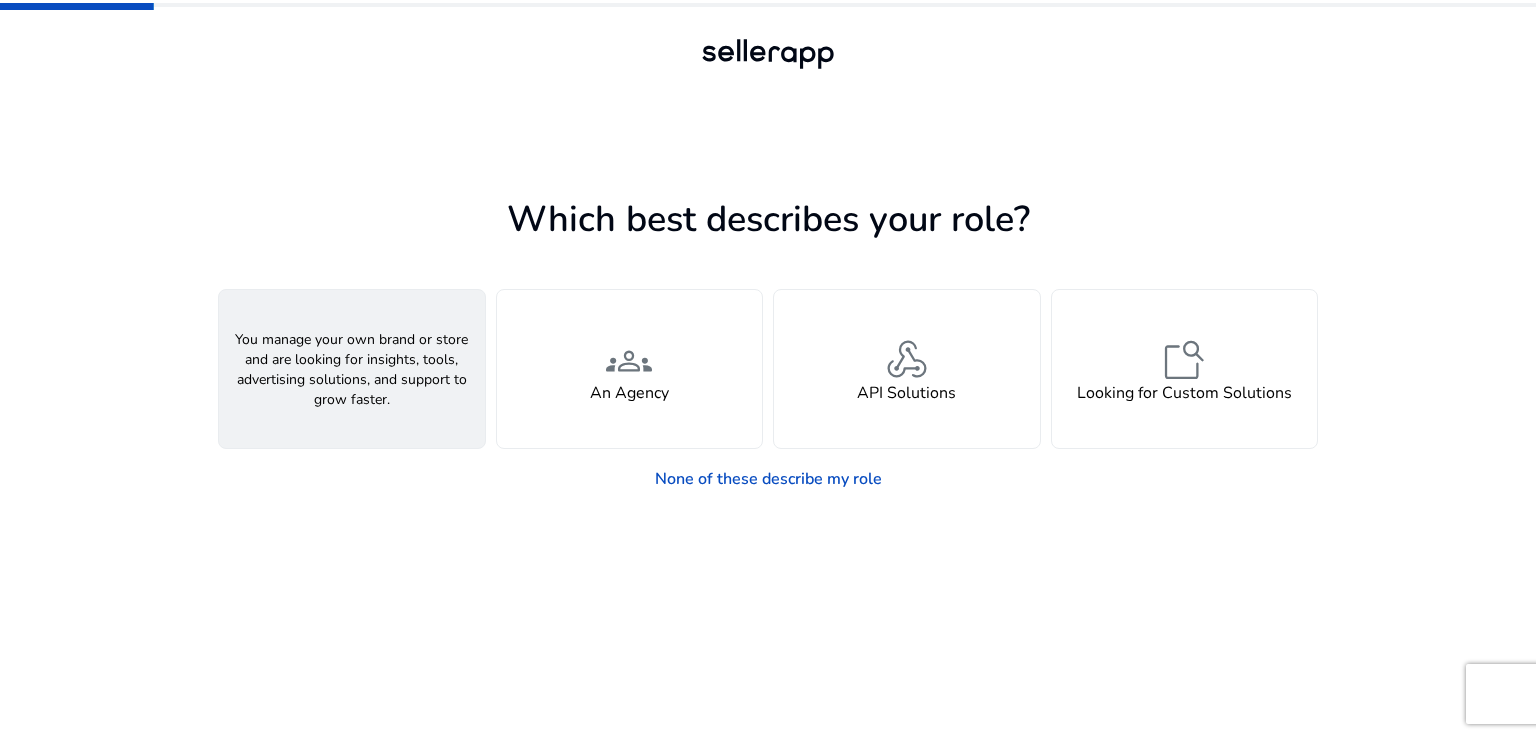 click on "person" 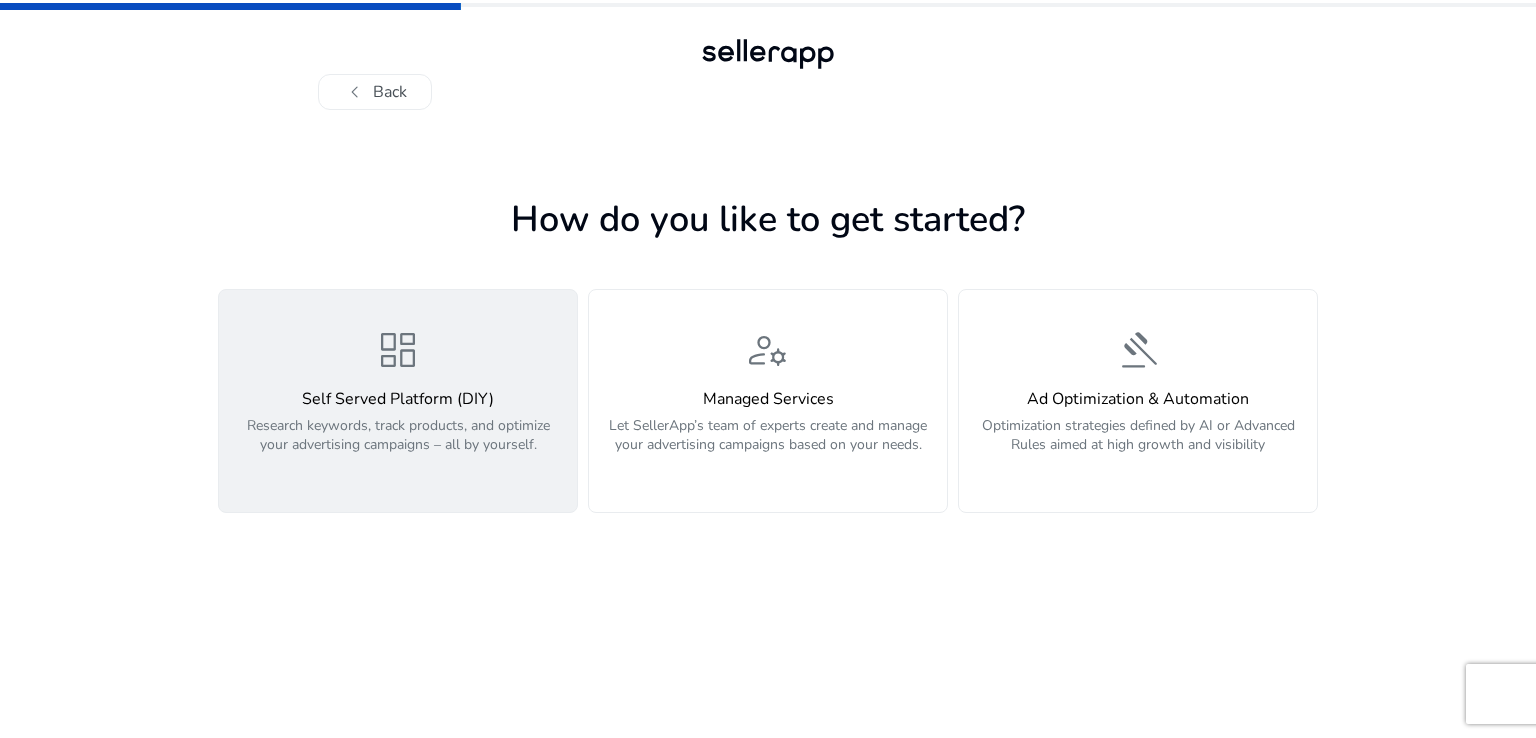 click on "dashboard  Self Served Platform (DIY)  Research keywords, track products, and optimize your advertising campaigns – all by yourself." 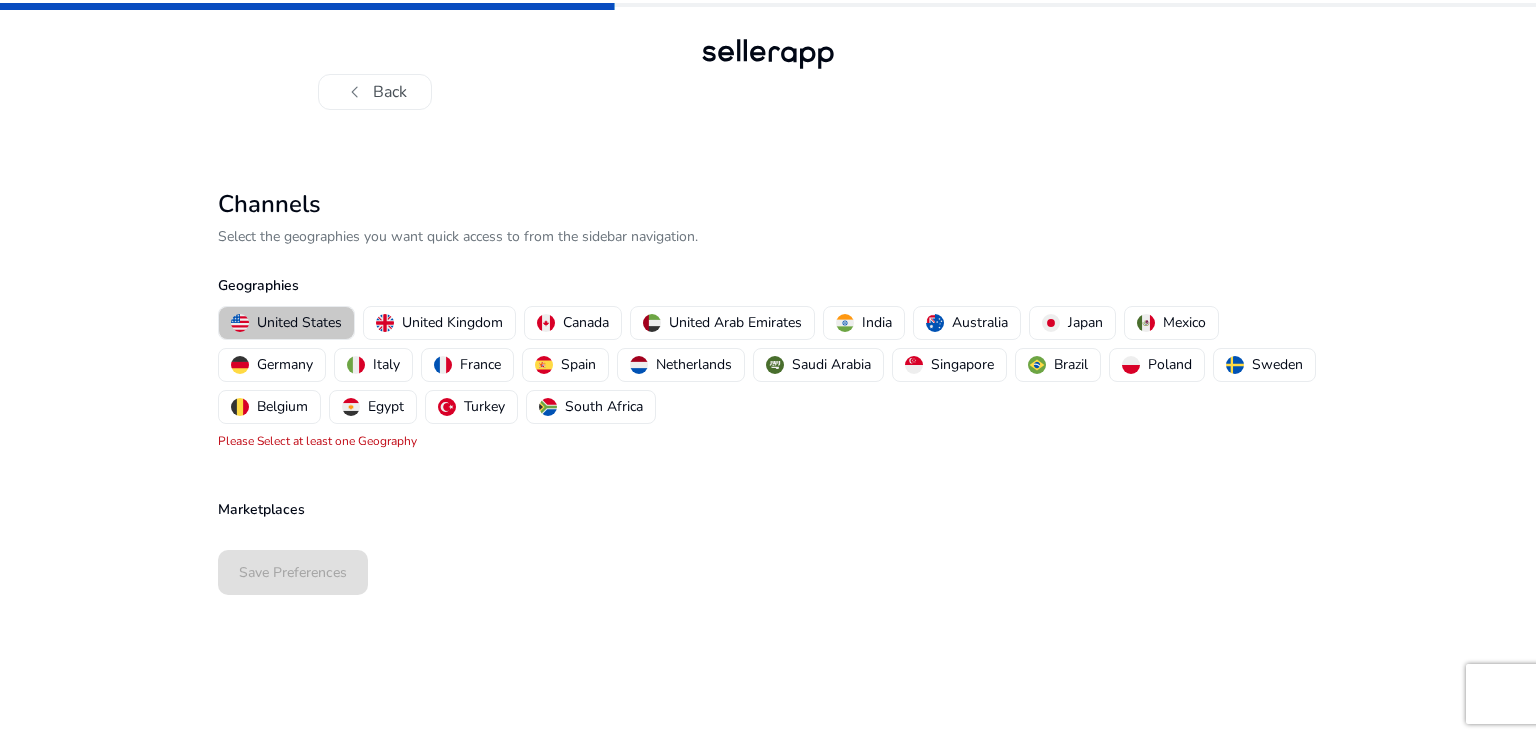 click on "United States" at bounding box center [299, 322] 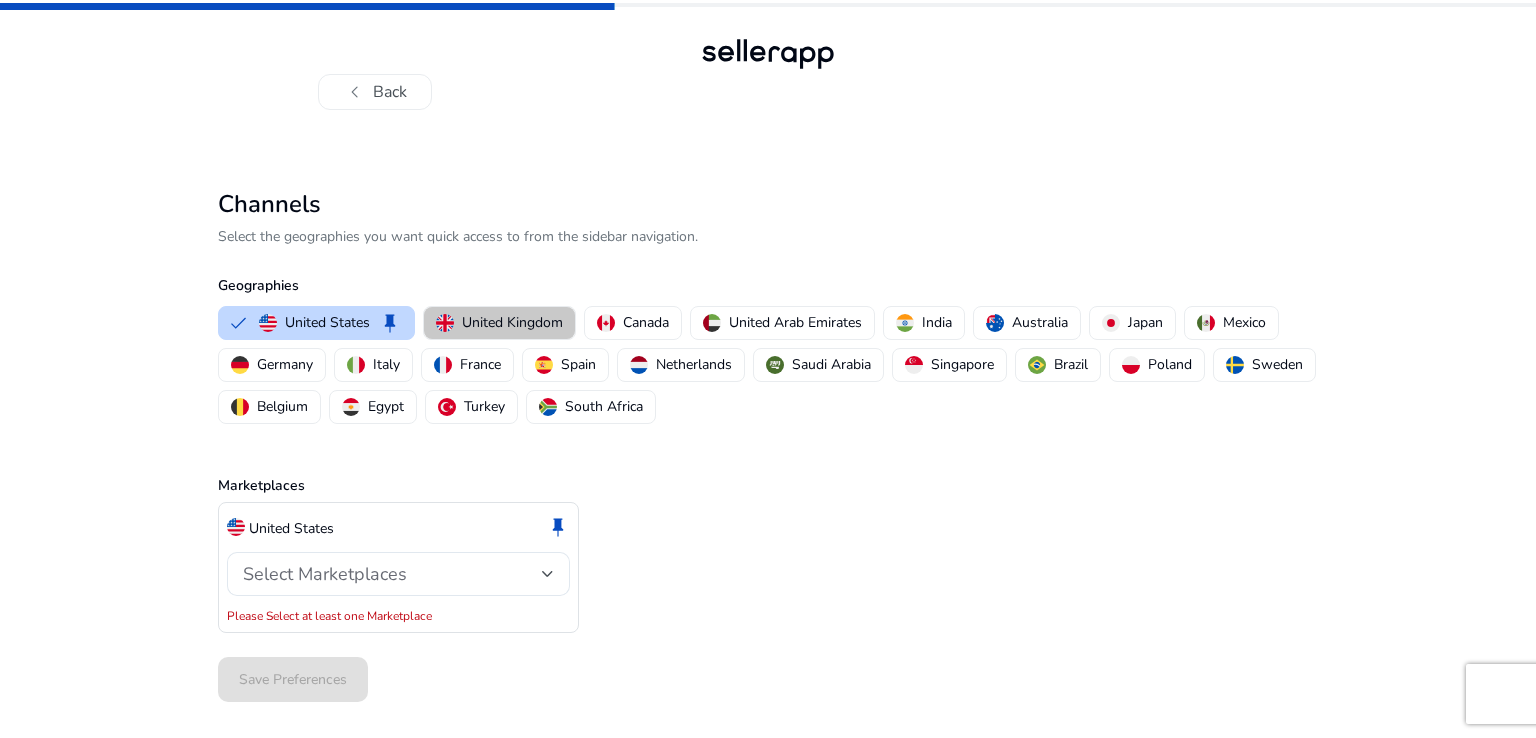 click on "United Kingdom" at bounding box center (499, 323) 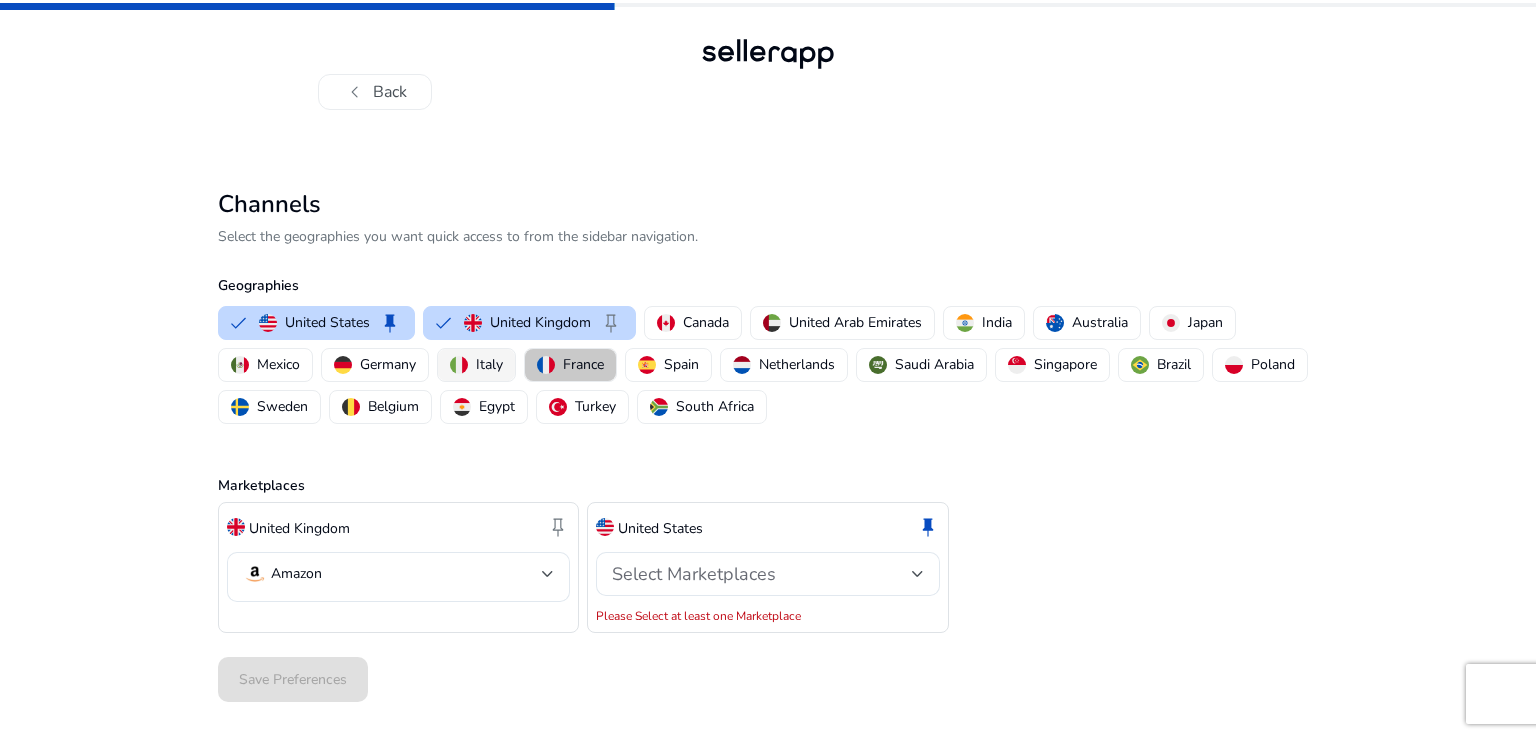 drag, startPoint x: 582, startPoint y: 370, endPoint x: 497, endPoint y: 370, distance: 85 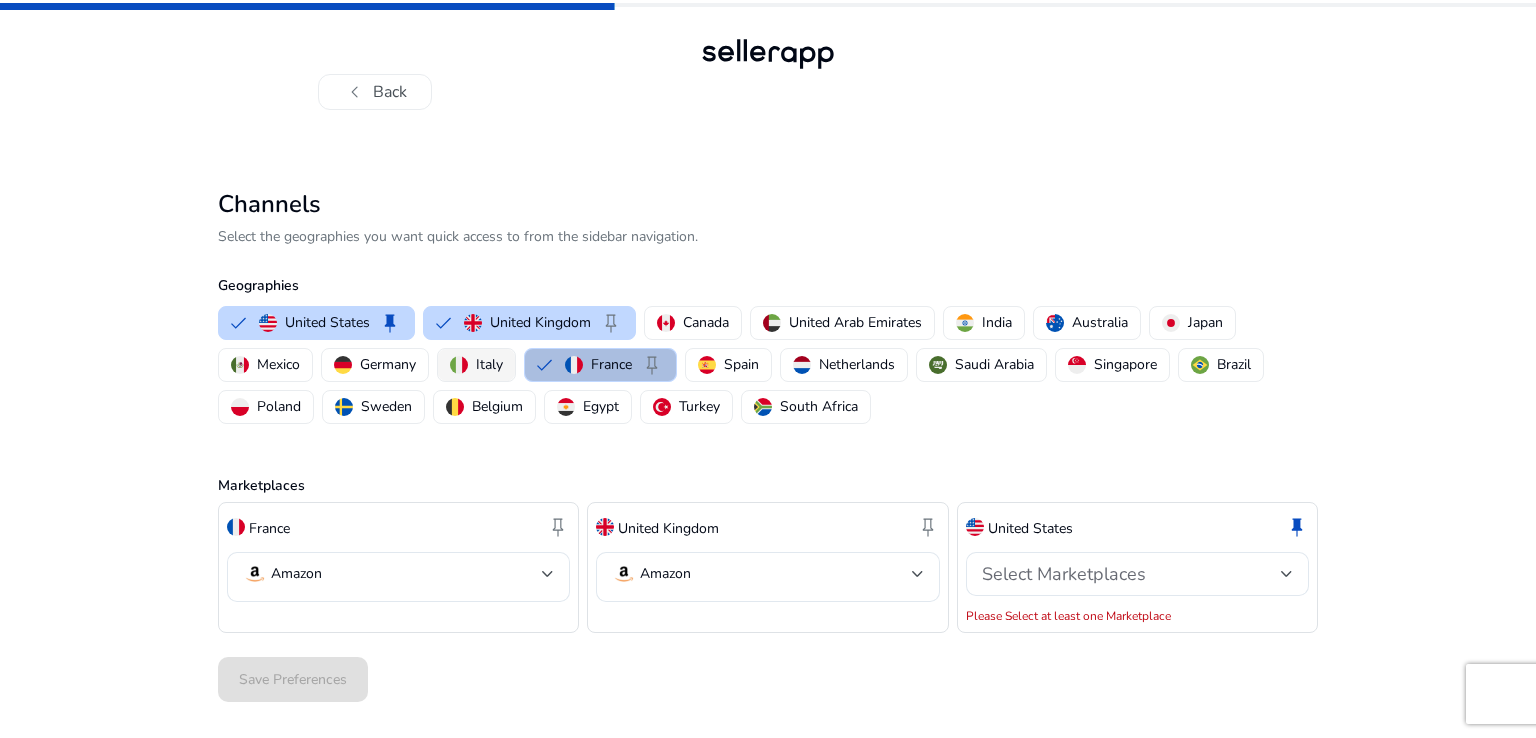 click on "Italy" at bounding box center [476, 364] 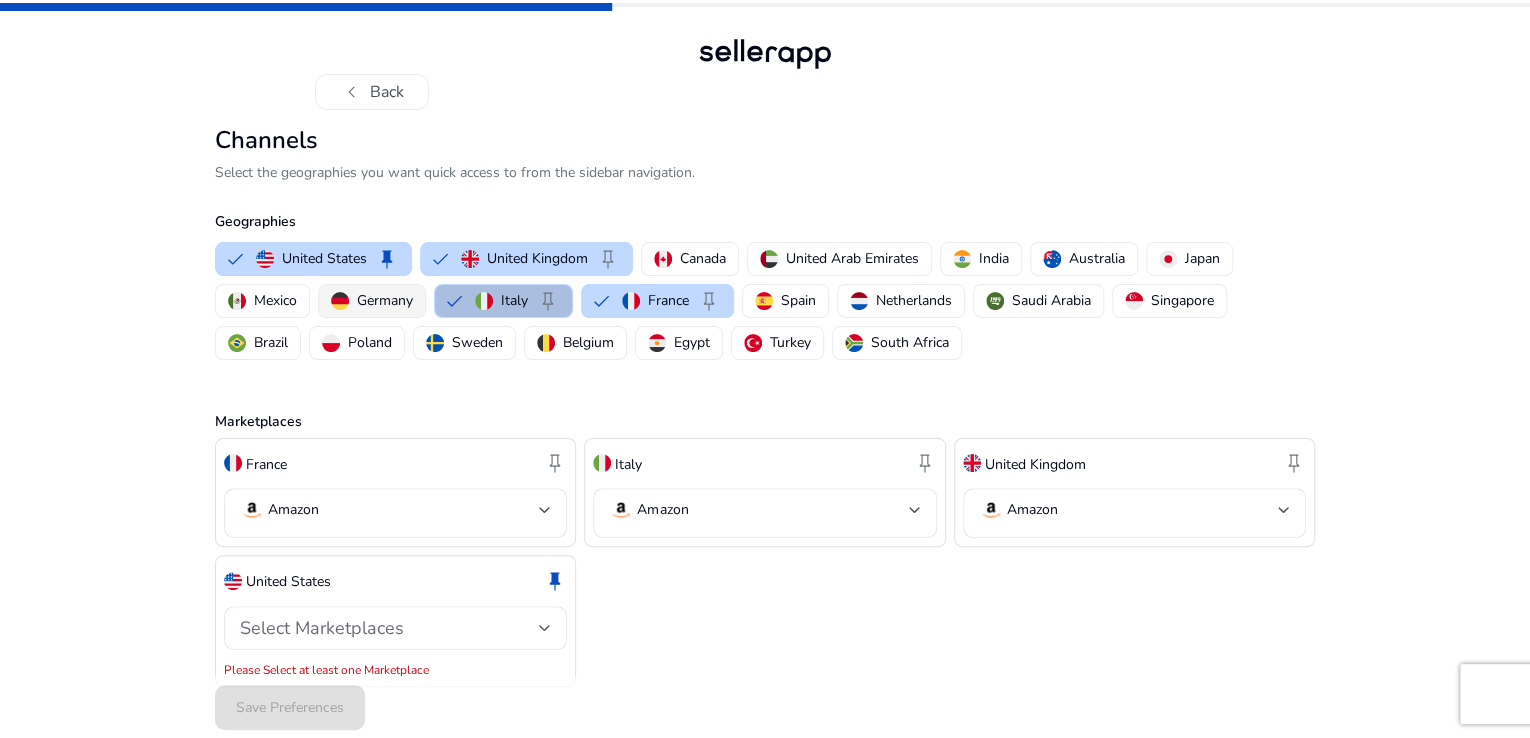 click on "Germany" at bounding box center [372, 301] 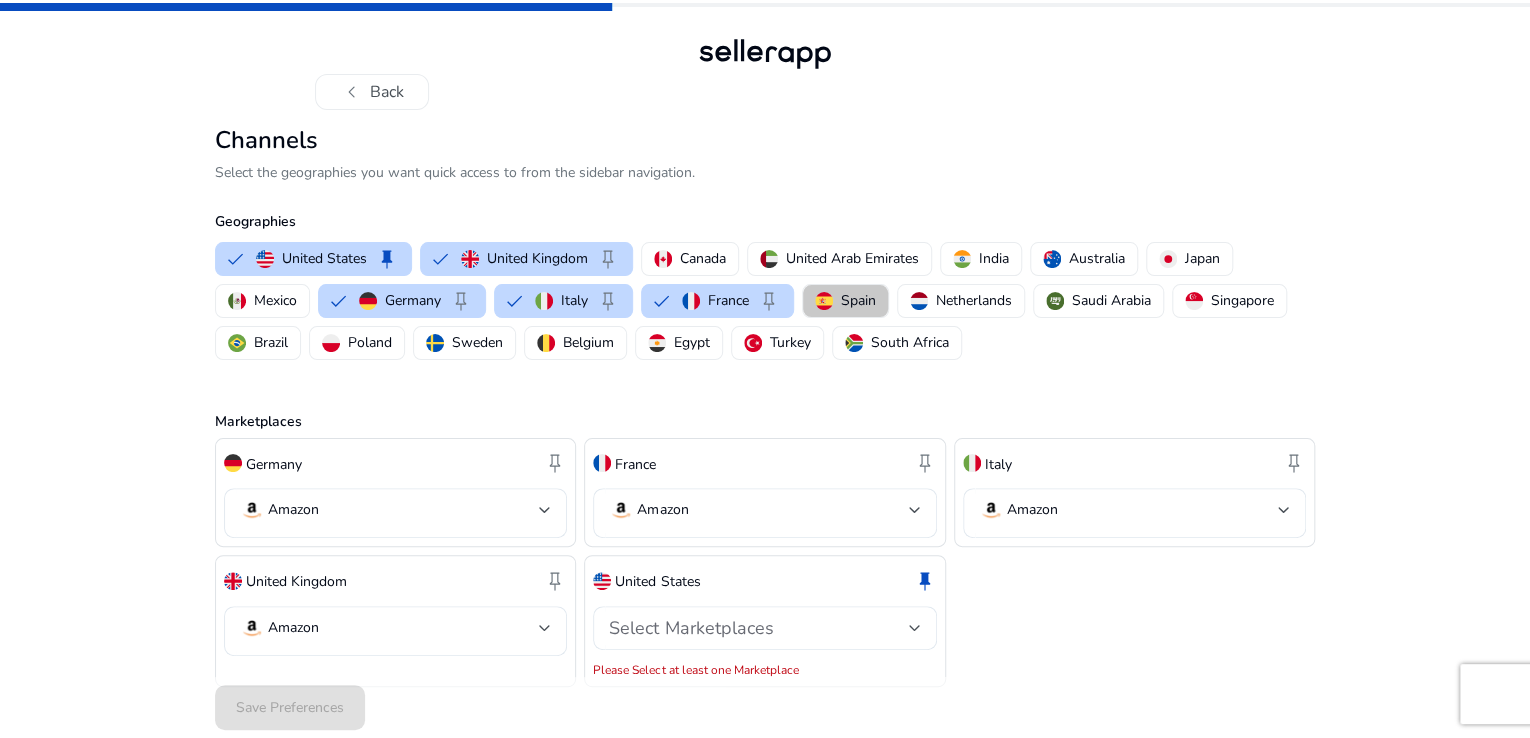 click on "Spain" at bounding box center (845, 300) 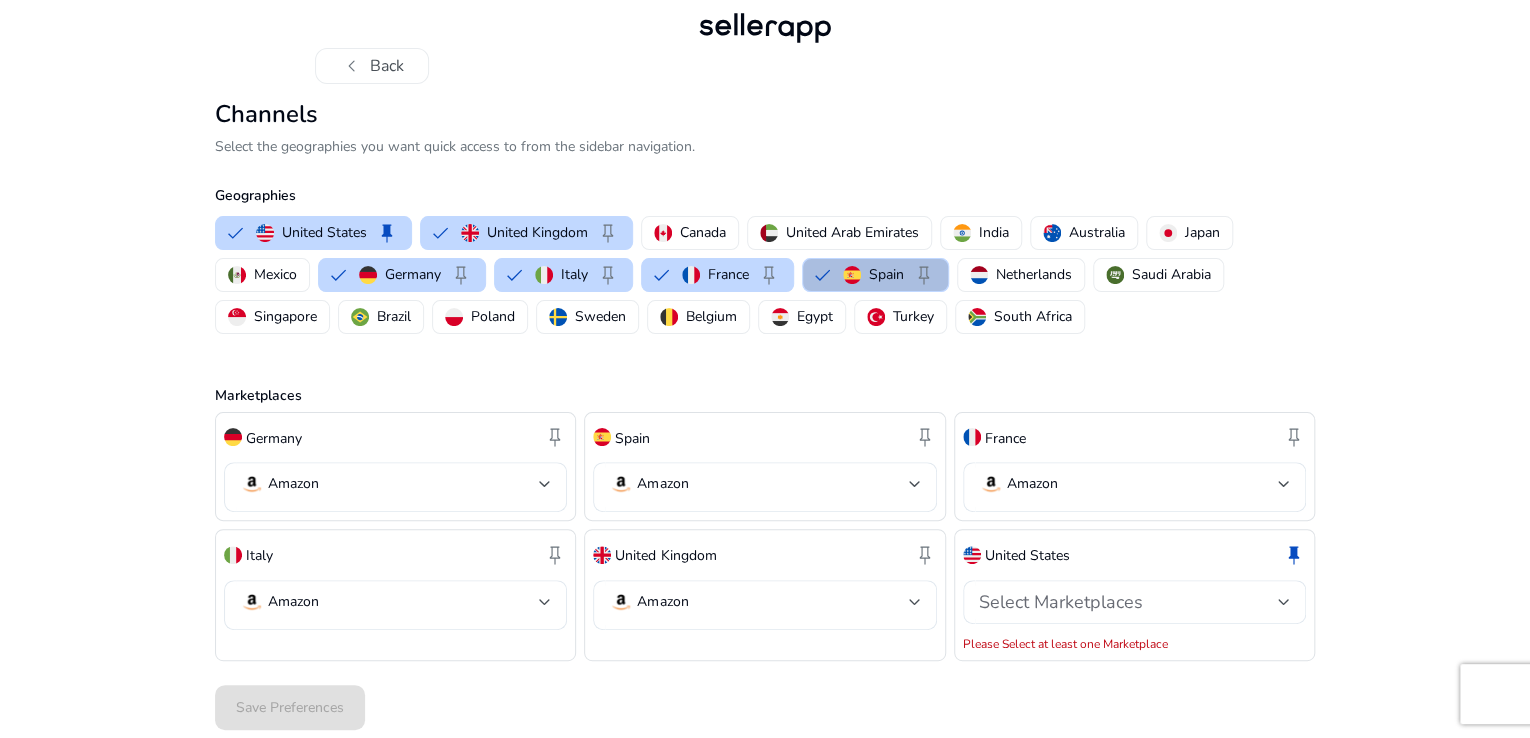 scroll, scrollTop: 88, scrollLeft: 0, axis: vertical 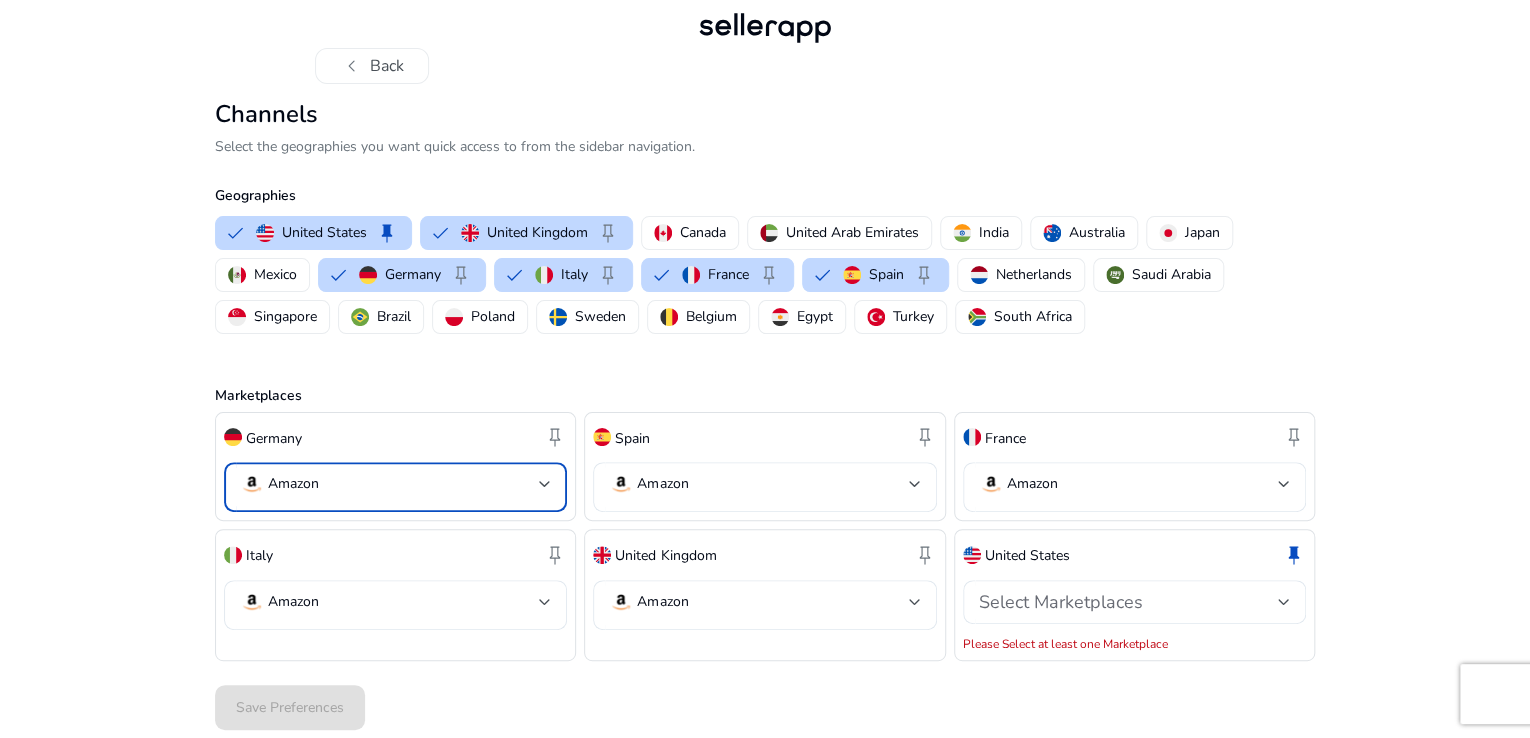 click on "Amazon" at bounding box center (389, 484) 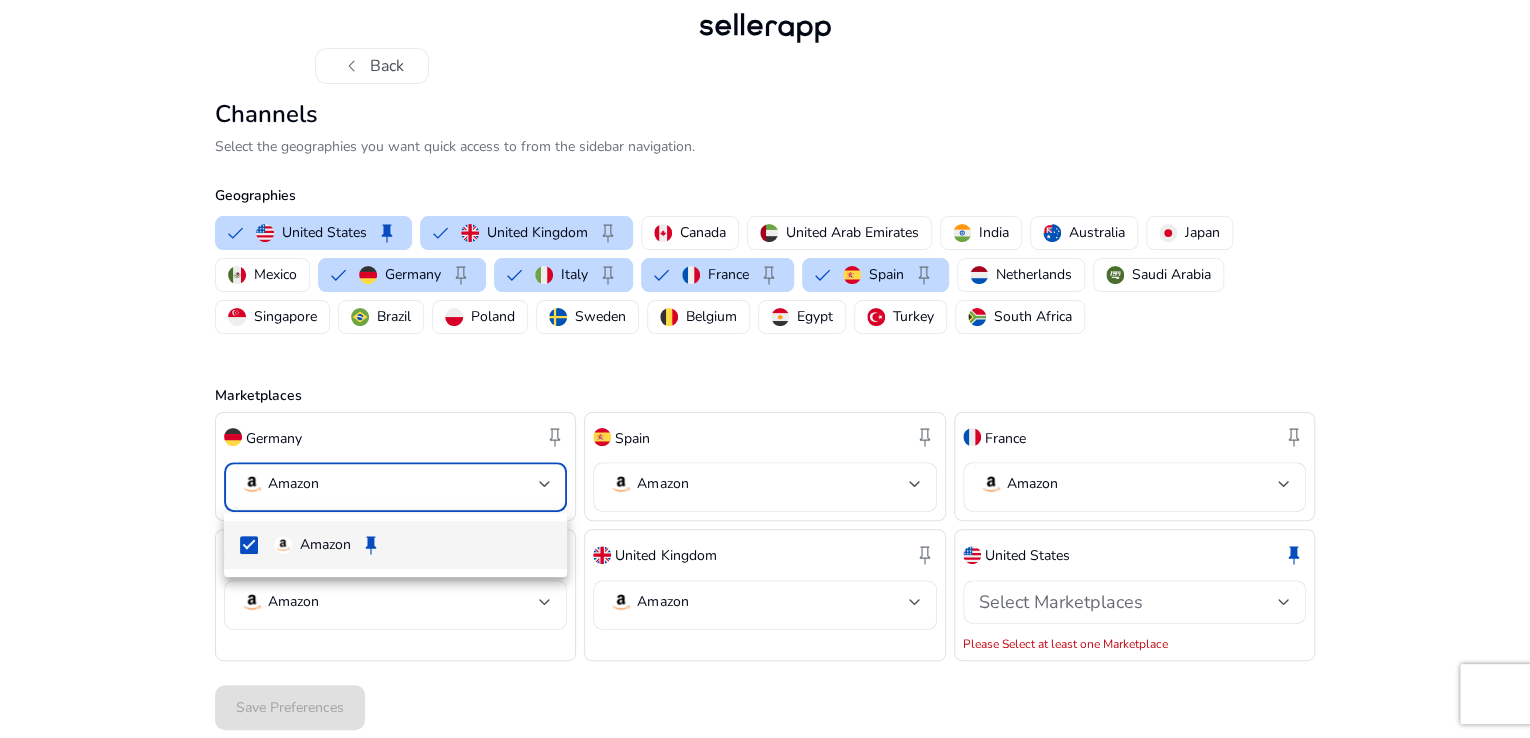 click at bounding box center [765, 369] 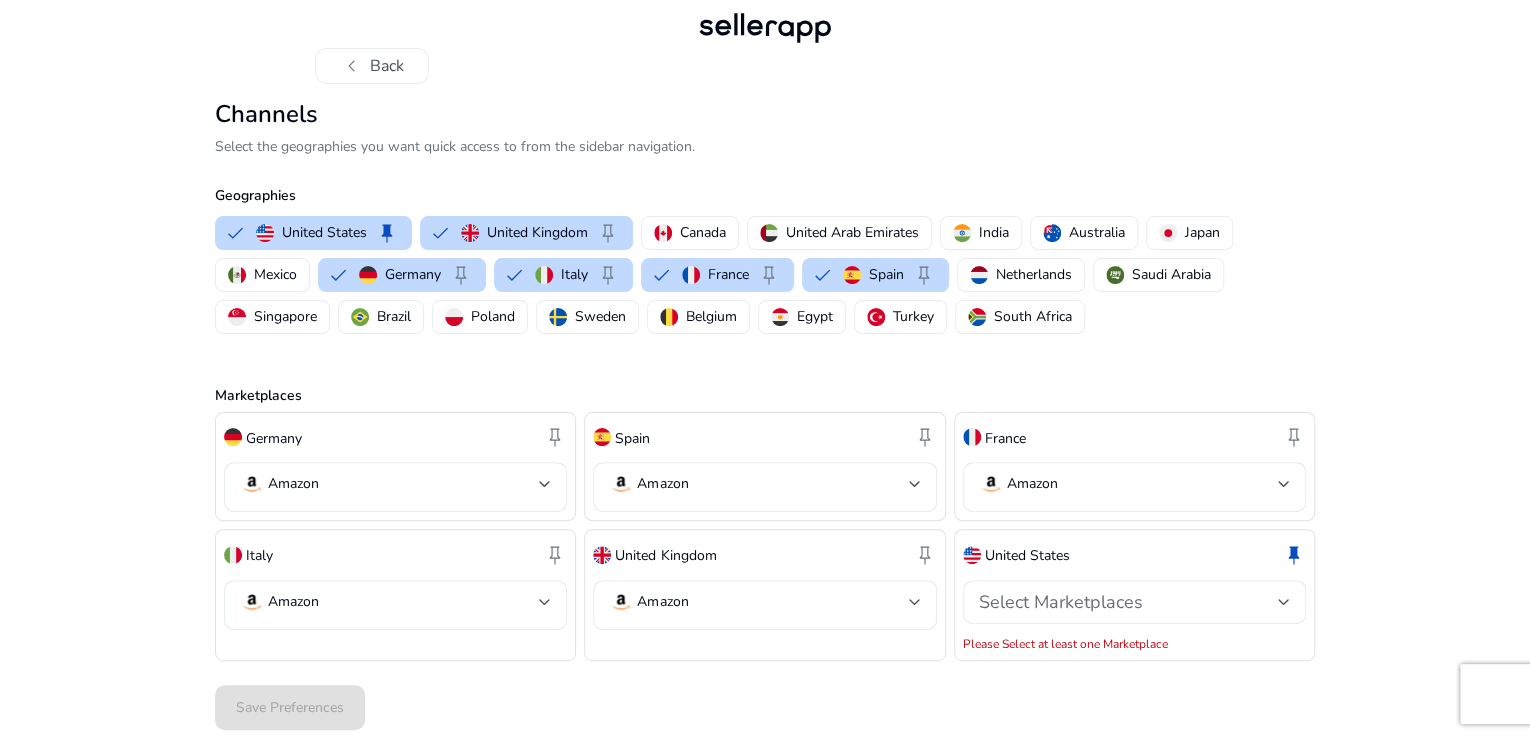 click on "Geographies  United States   keep   United Kingdom   keep   Canada   United Arab Emirates   India   Australia   Japan   Mexico   Germany   keep   Italy   keep   France   keep   Spain   keep   Netherlands   Saudi Arabia   Singapore   Brazil   Poland   Sweden   Belgium   Egypt   Turkey   South Africa  Marketplaces Germany  keep   Amazon  Spain  keep   Amazon  France  keep   Amazon  Italy  keep   Amazon  United Kingdom  keep   Amazon  United States  keep  Select Marketplaces  Please Select at least one Marketplace   Save Preferences" 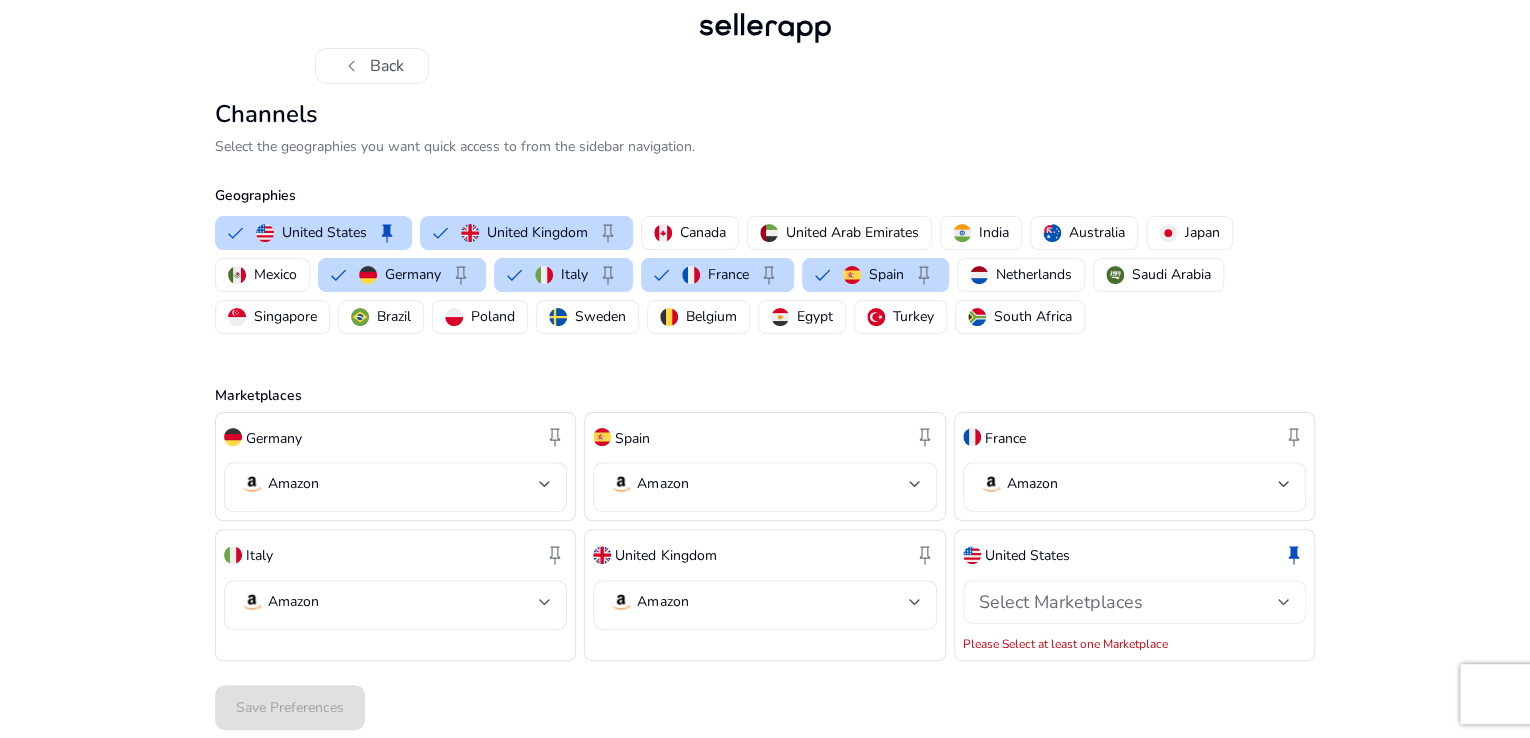 click on "Select Marketplaces" at bounding box center [1128, 602] 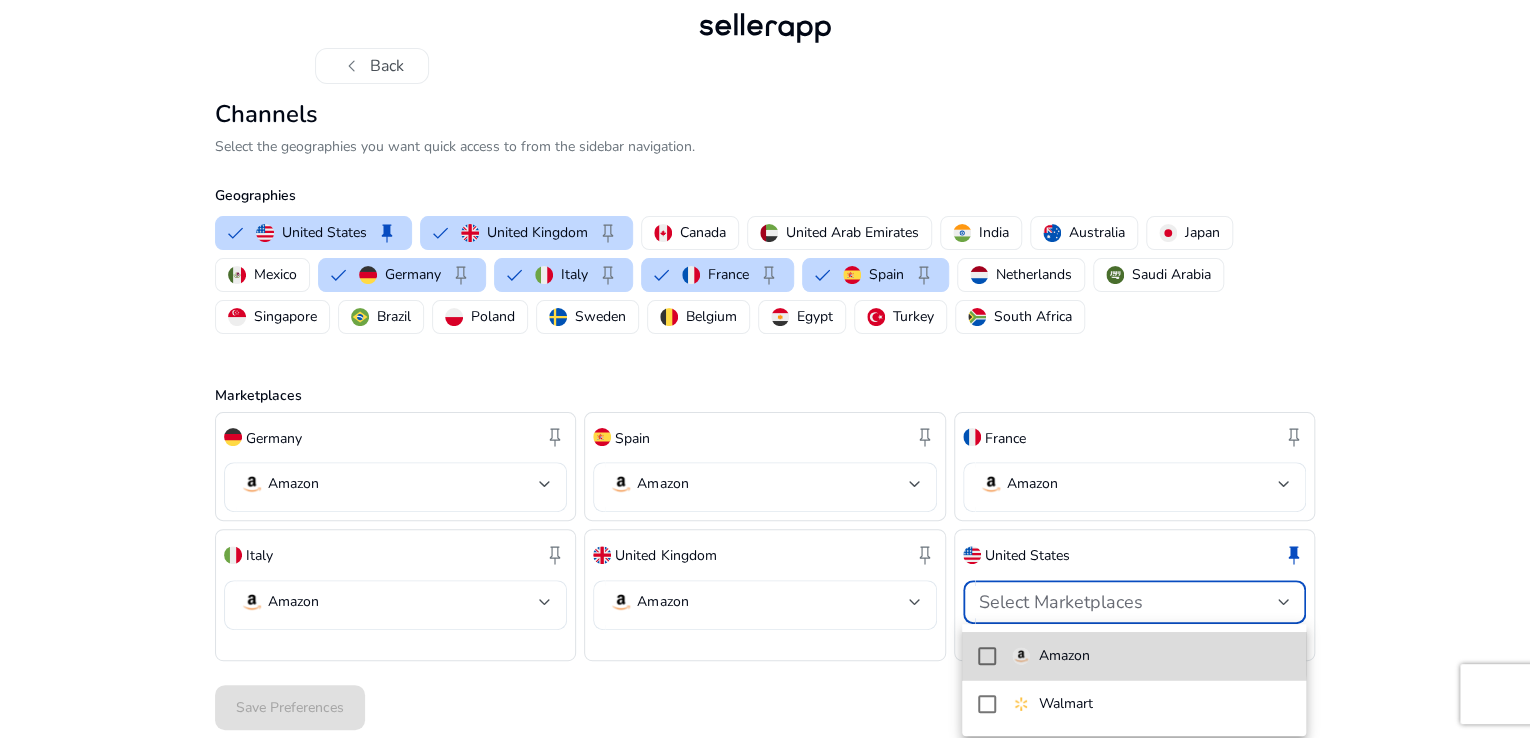 click on "Amazon" at bounding box center [1151, 656] 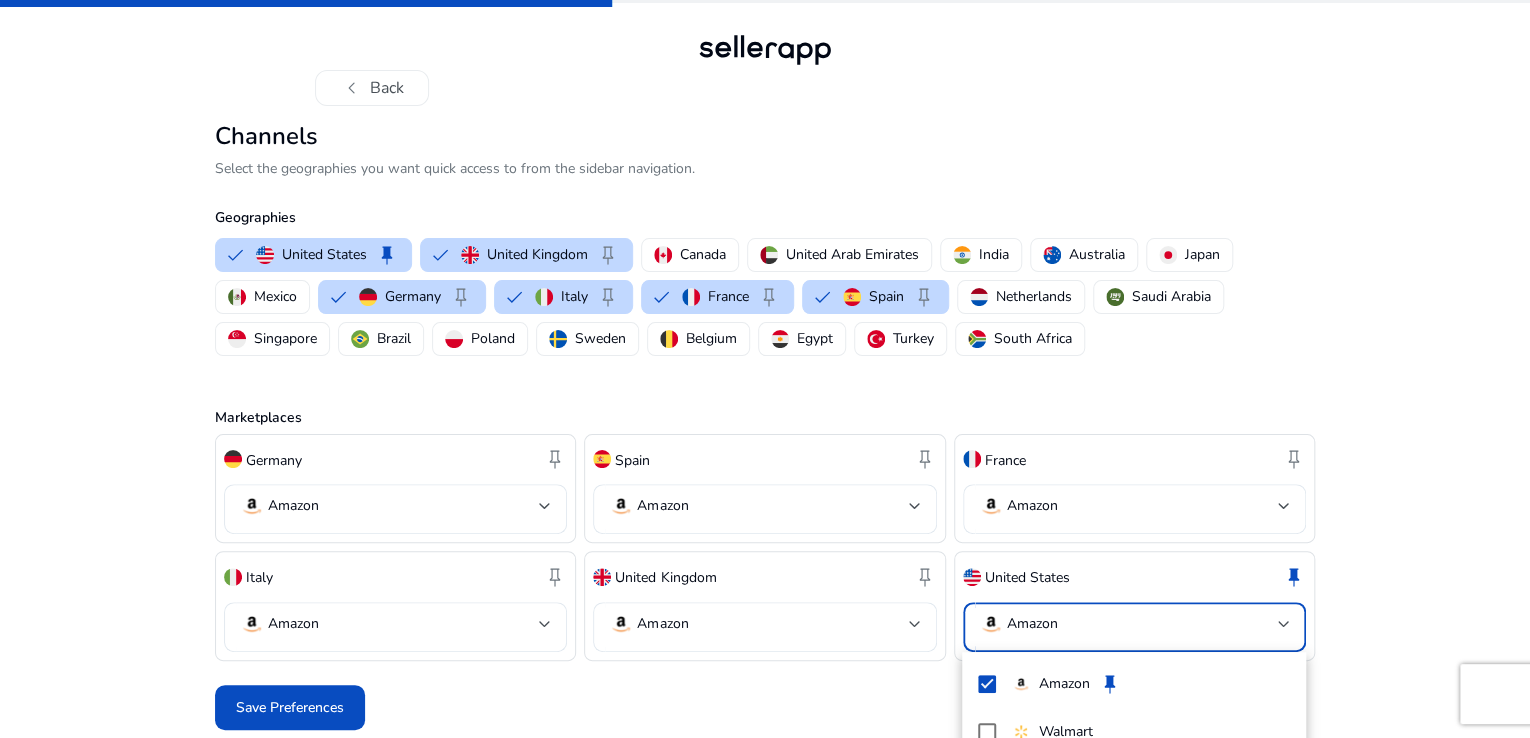 click at bounding box center [765, 369] 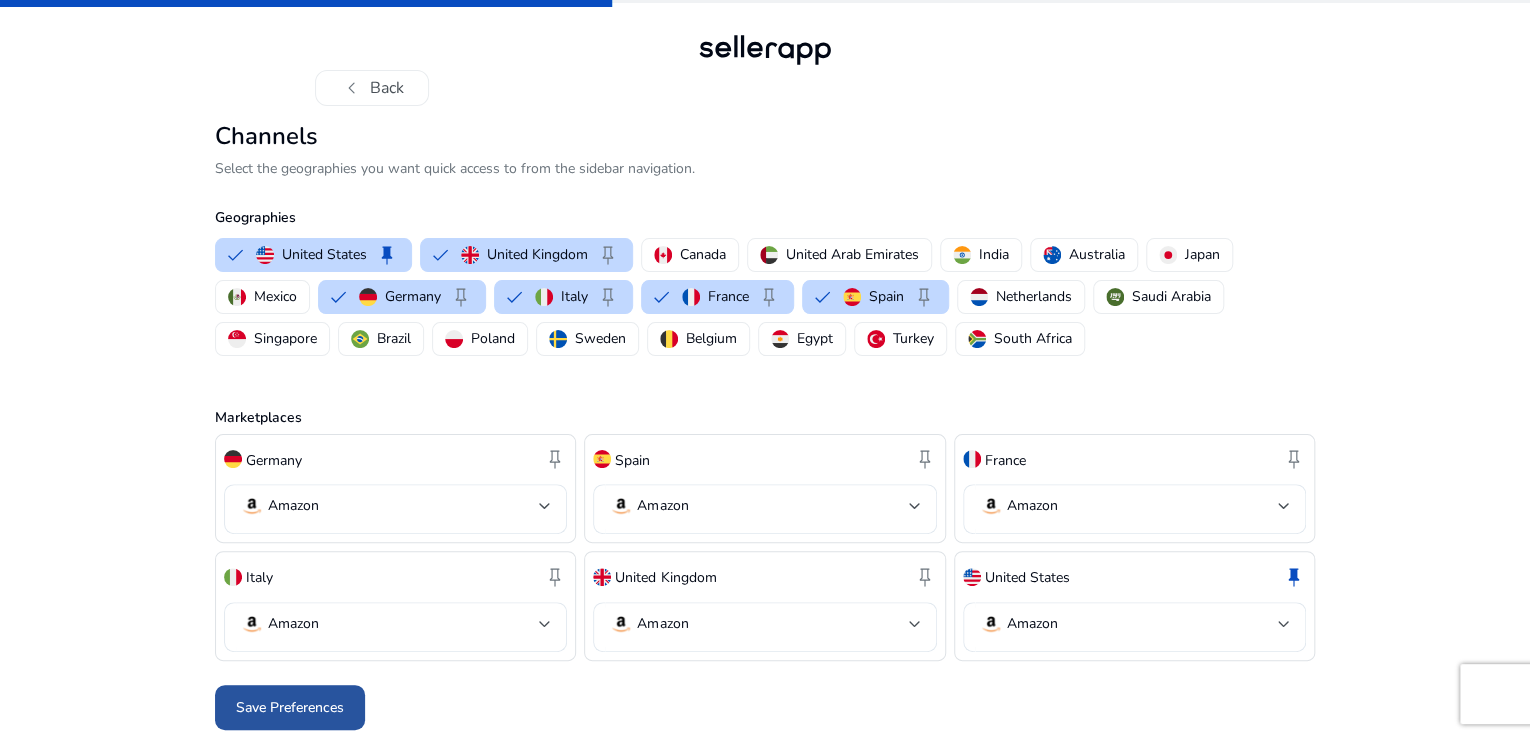 click on "Save Preferences" 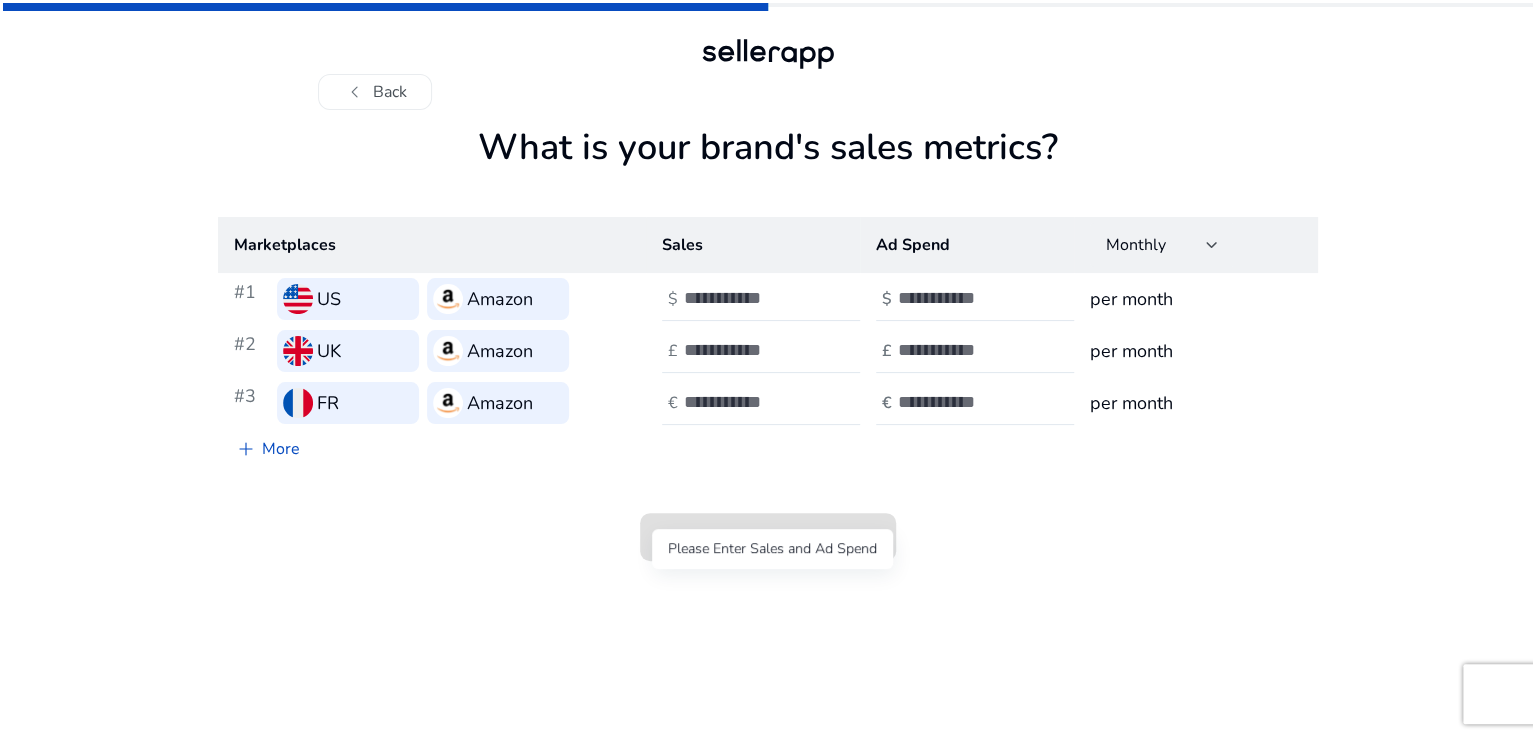 scroll, scrollTop: 0, scrollLeft: 0, axis: both 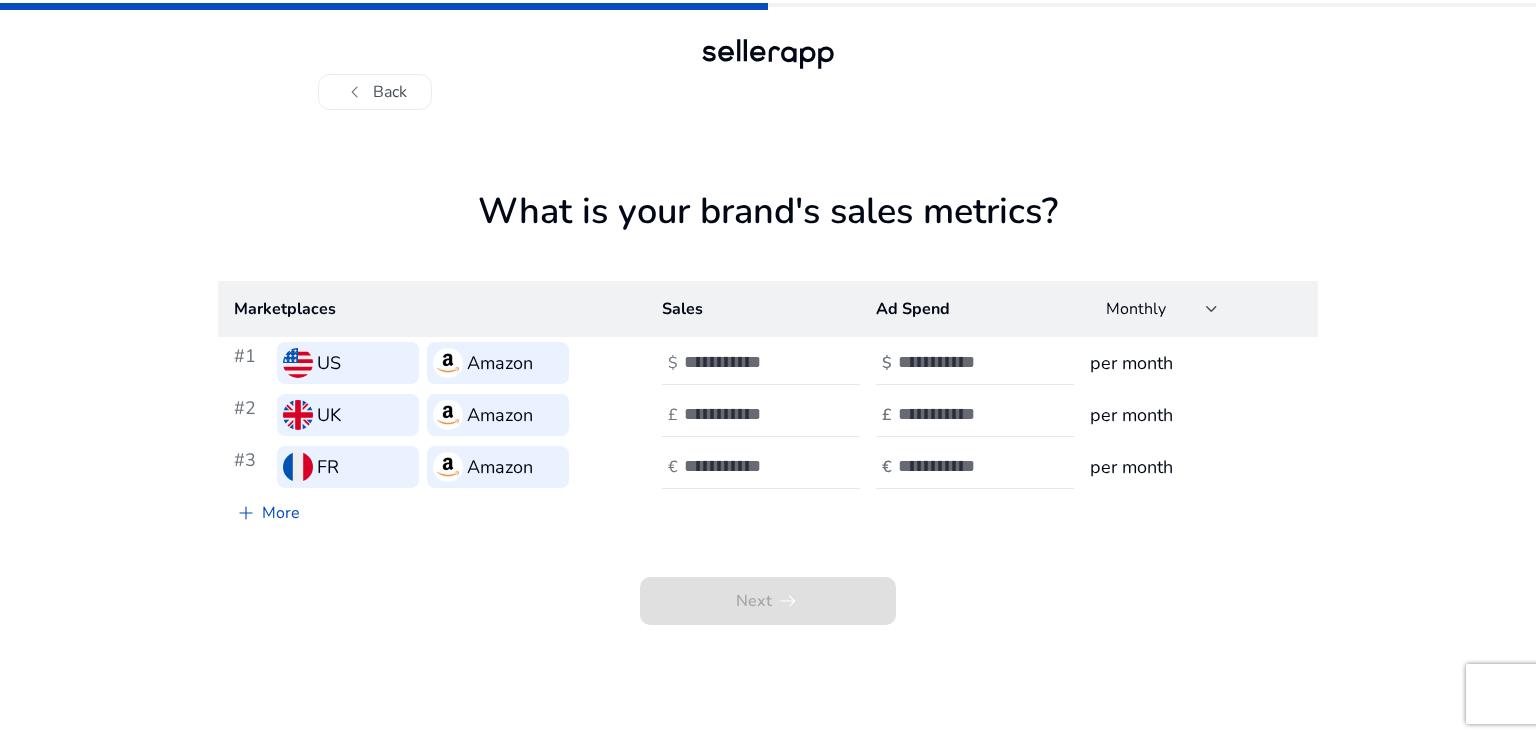 drag, startPoint x: 447, startPoint y: 590, endPoint x: 780, endPoint y: 604, distance: 333.29416 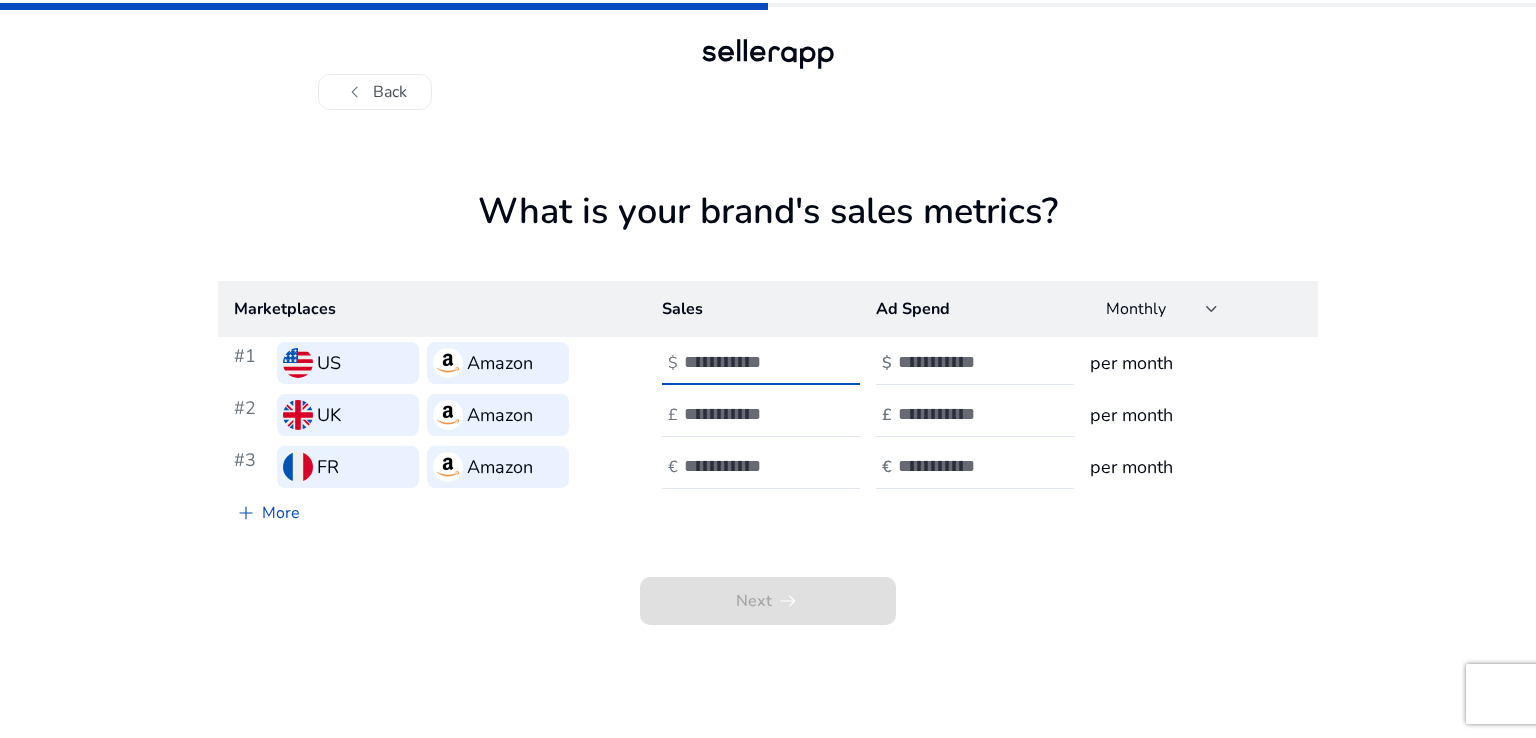 click at bounding box center (751, 362) 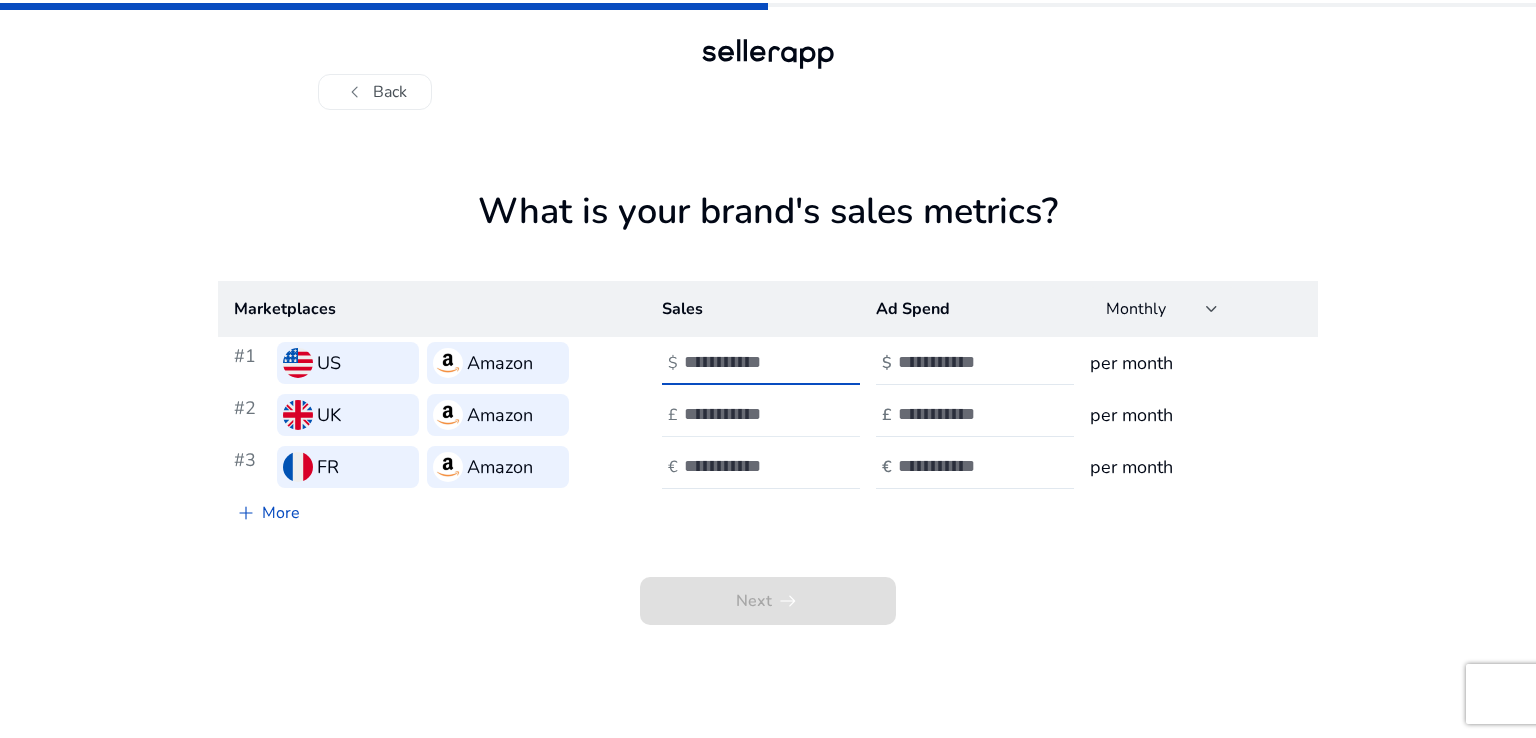 type on "*" 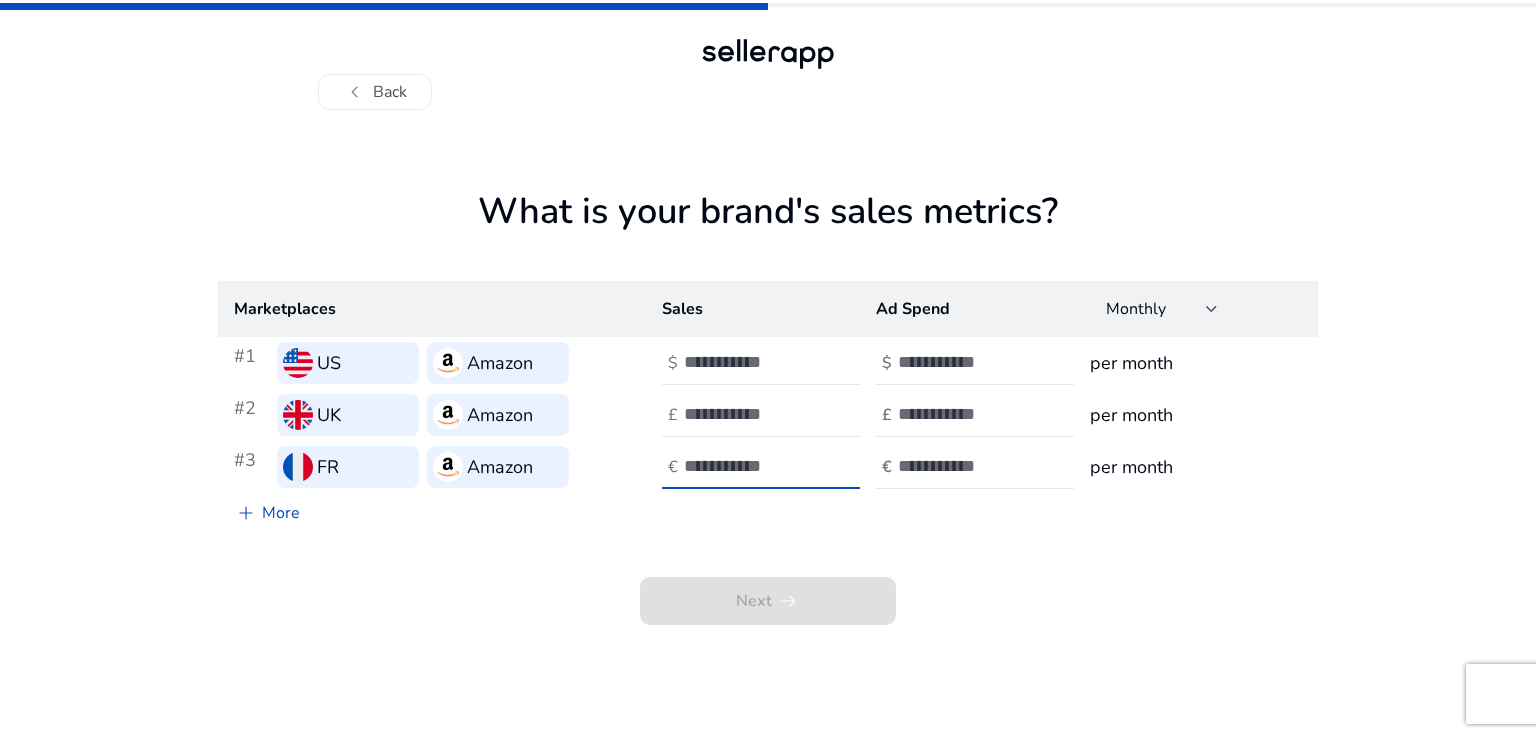 type on "*" 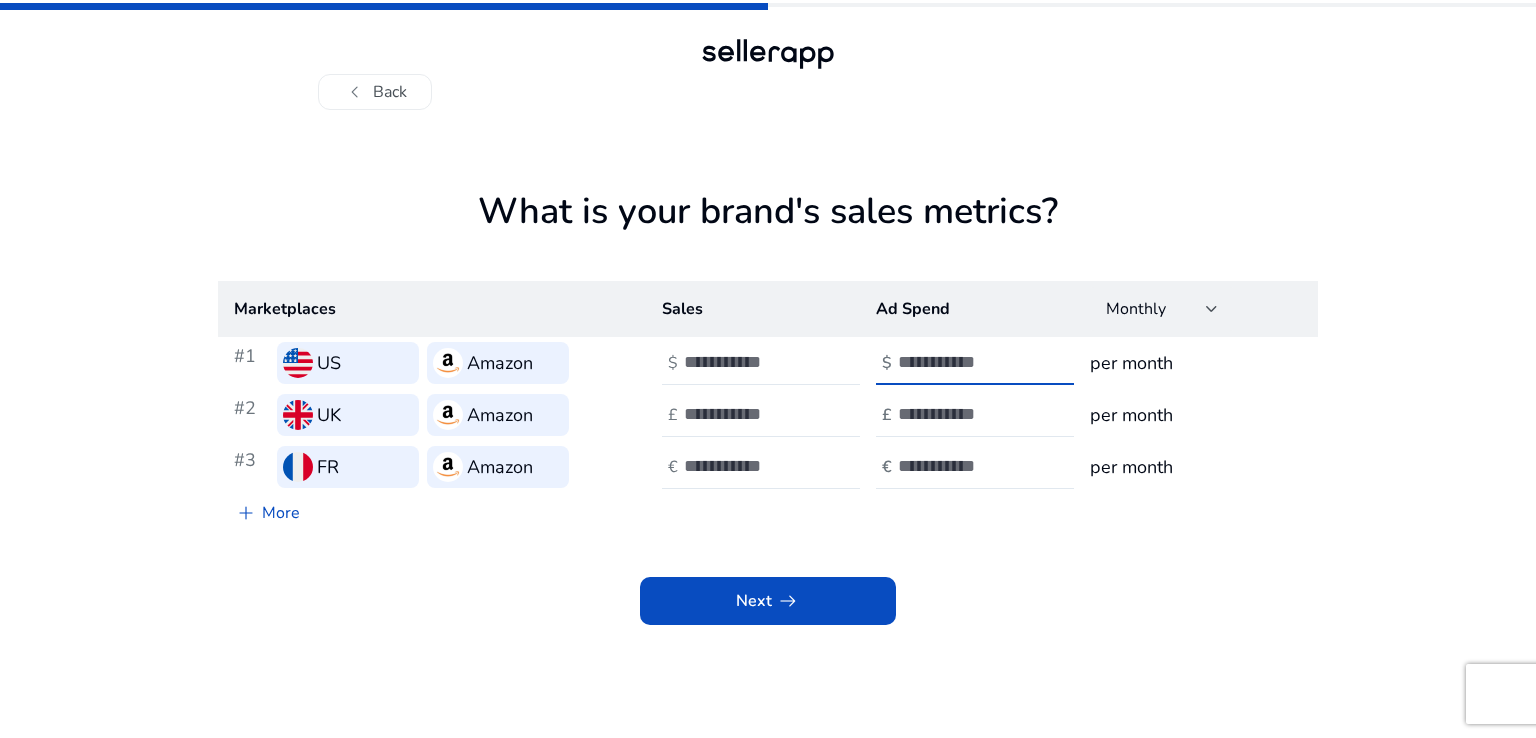 type on "*" 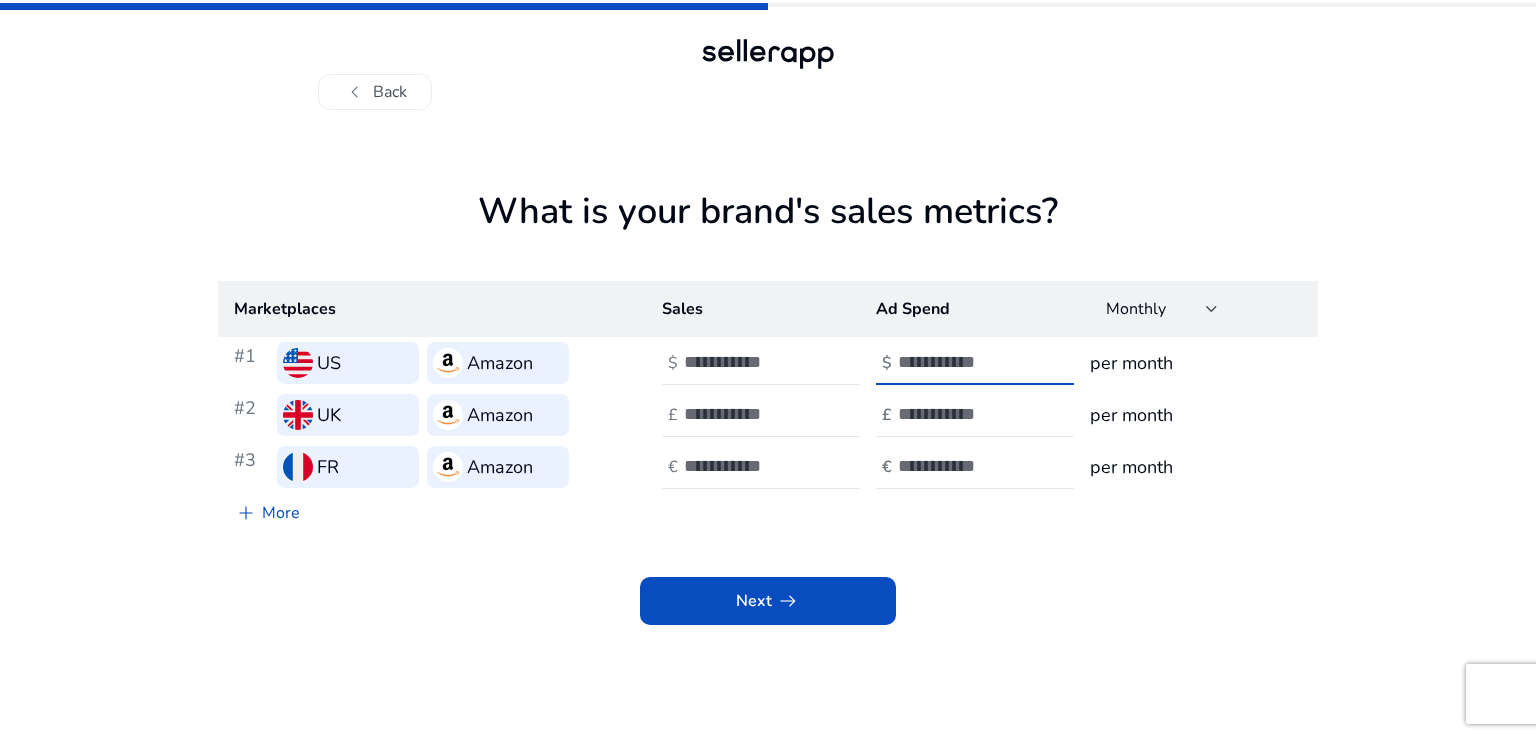 type on "*" 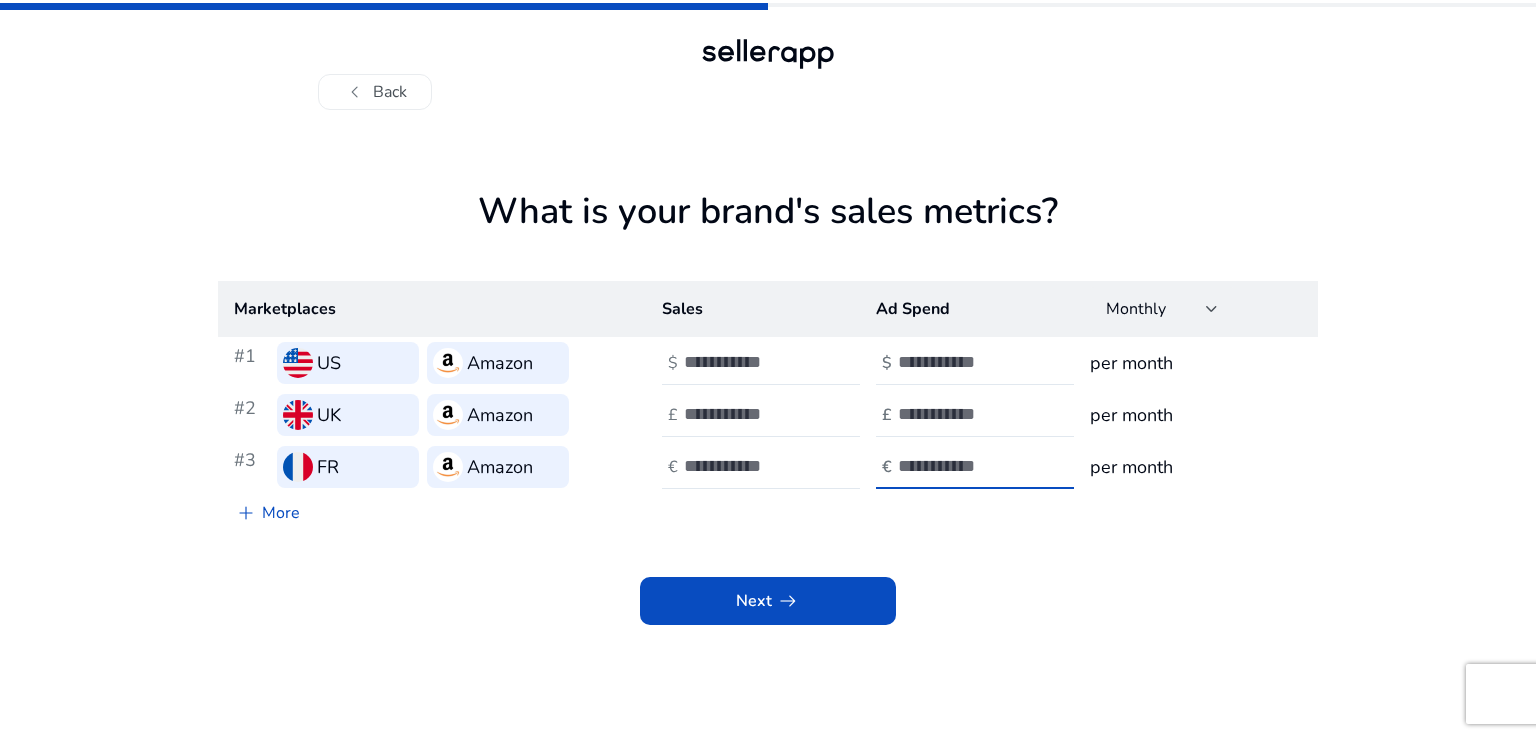 type on "*" 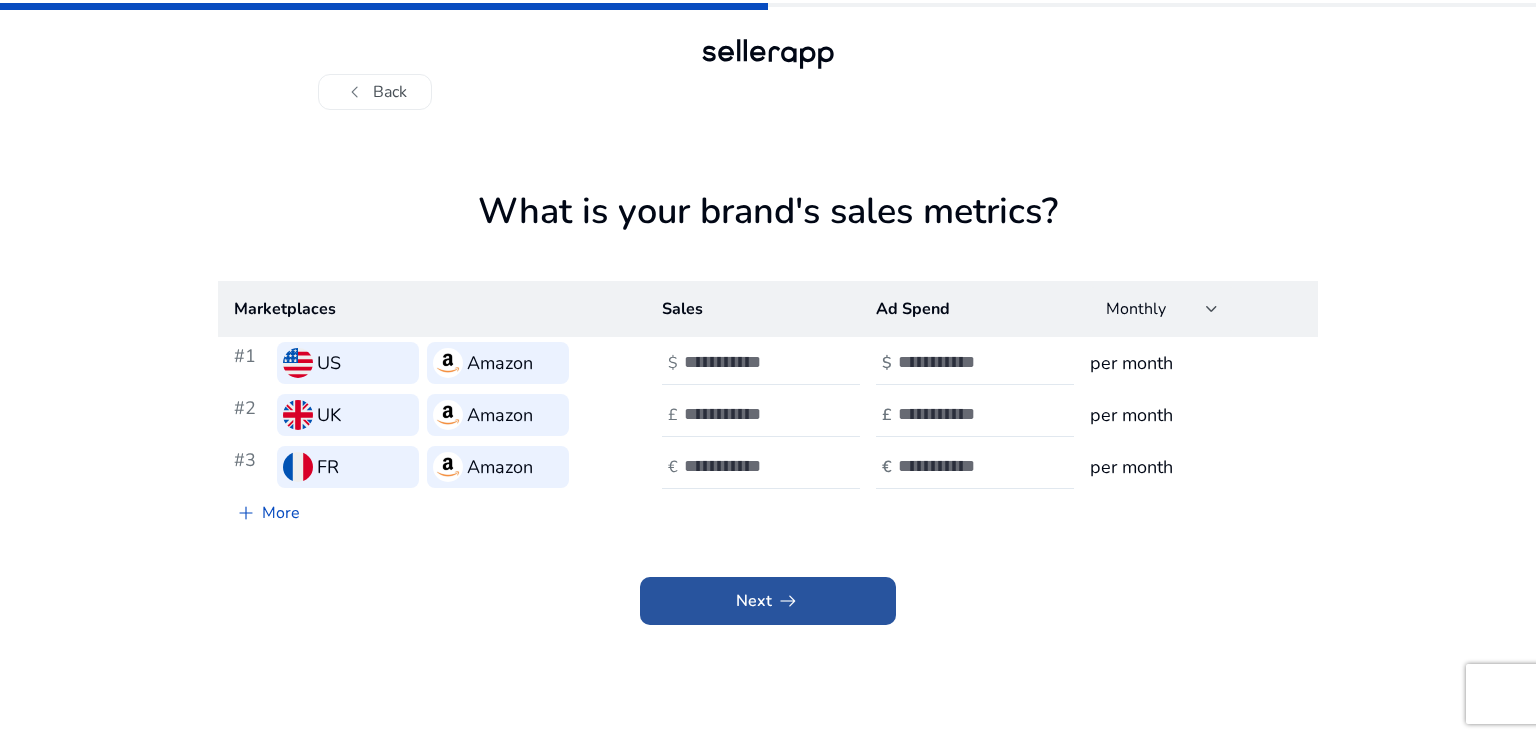 click 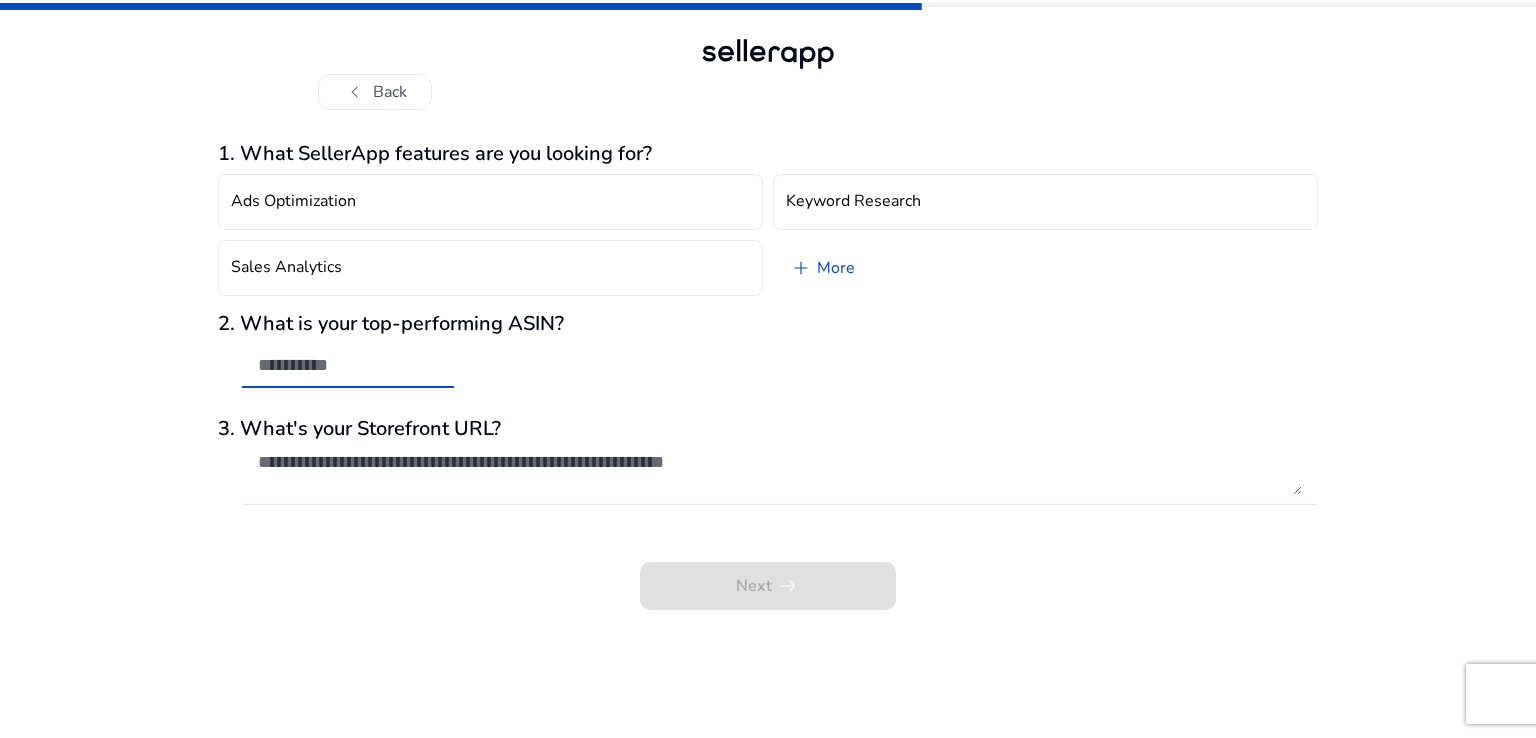 click at bounding box center (348, 365) 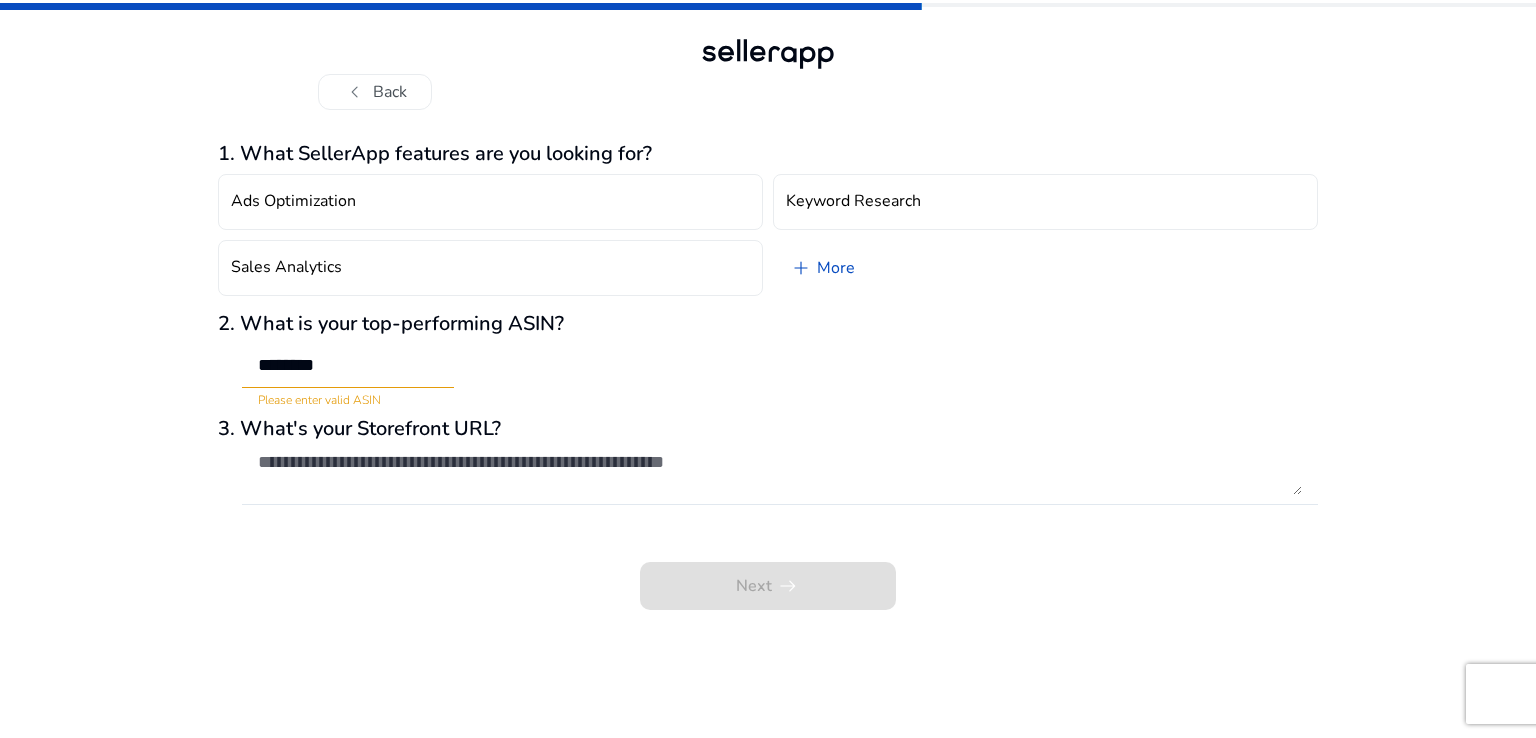 click on "******** Please enter valid ASIN" 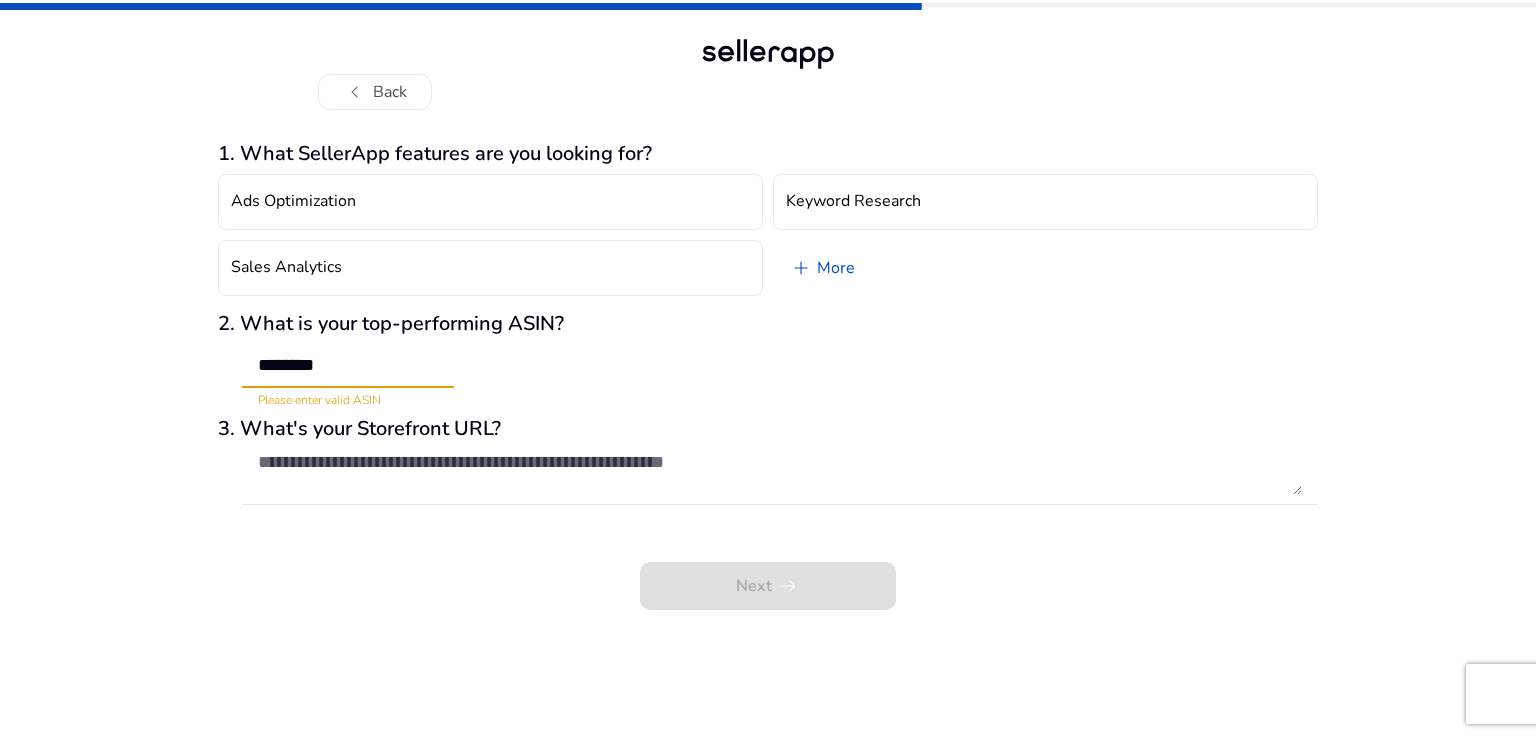 drag, startPoint x: 415, startPoint y: 361, endPoint x: -44, endPoint y: 296, distance: 463.57956 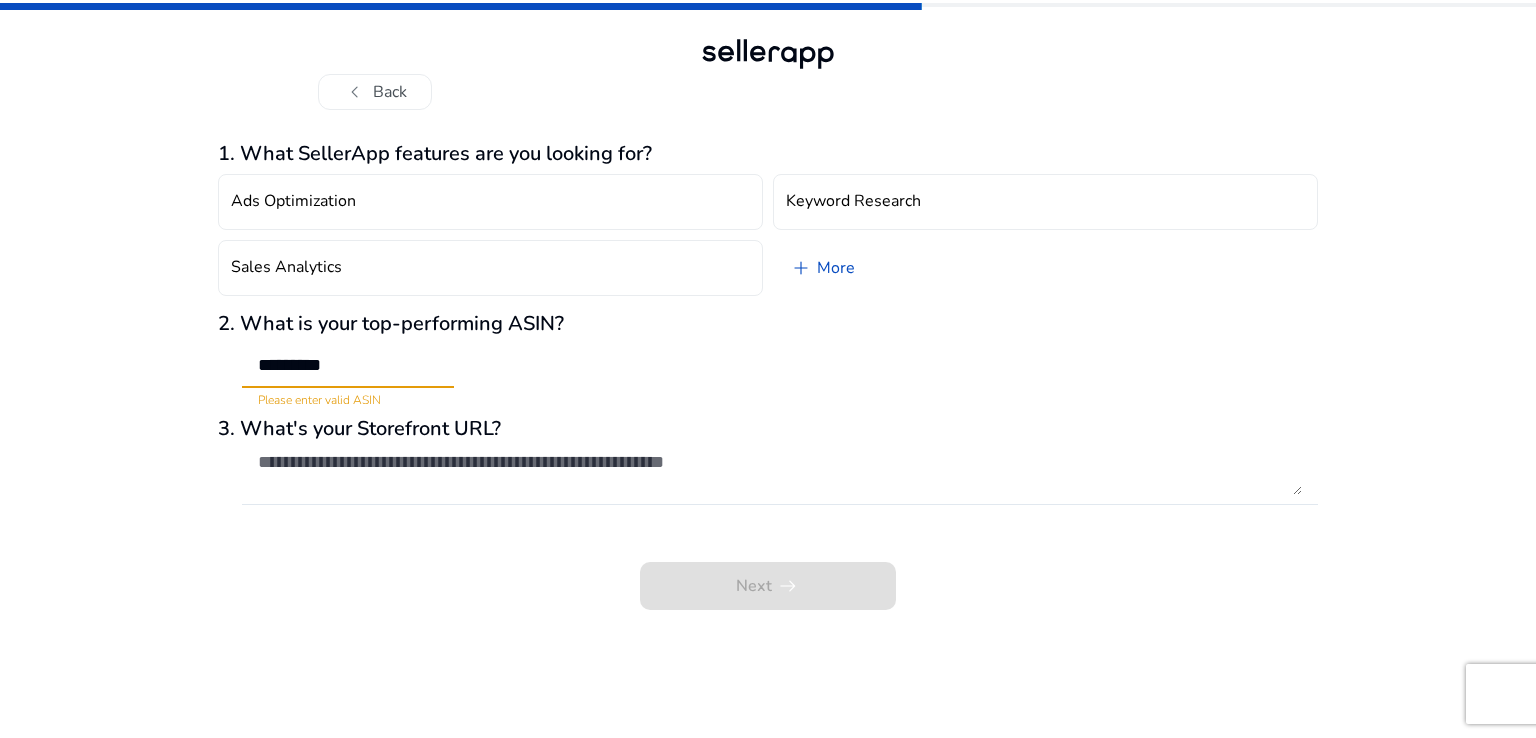 drag, startPoint x: 386, startPoint y: 366, endPoint x: 404, endPoint y: 362, distance: 18.439089 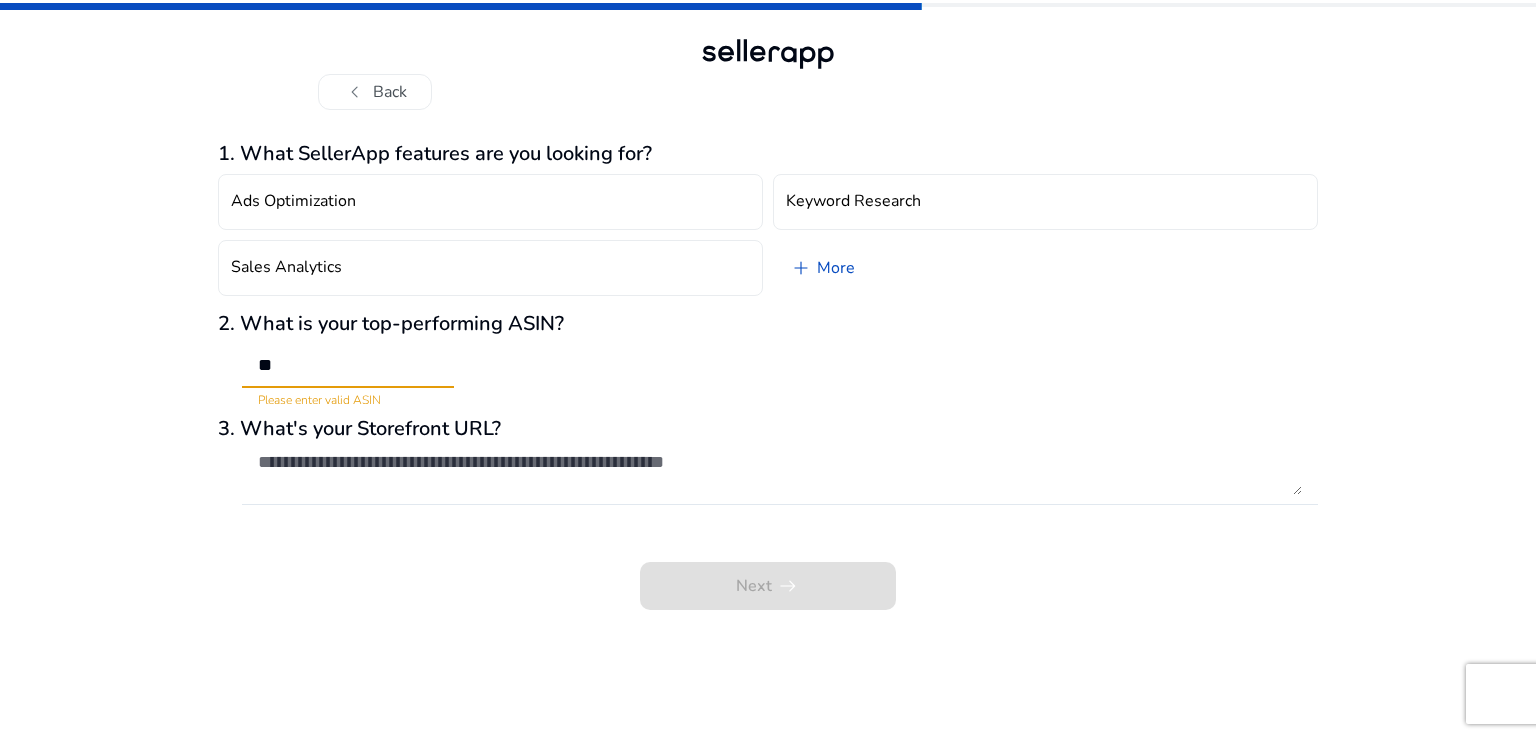 click on "**" at bounding box center [348, 365] 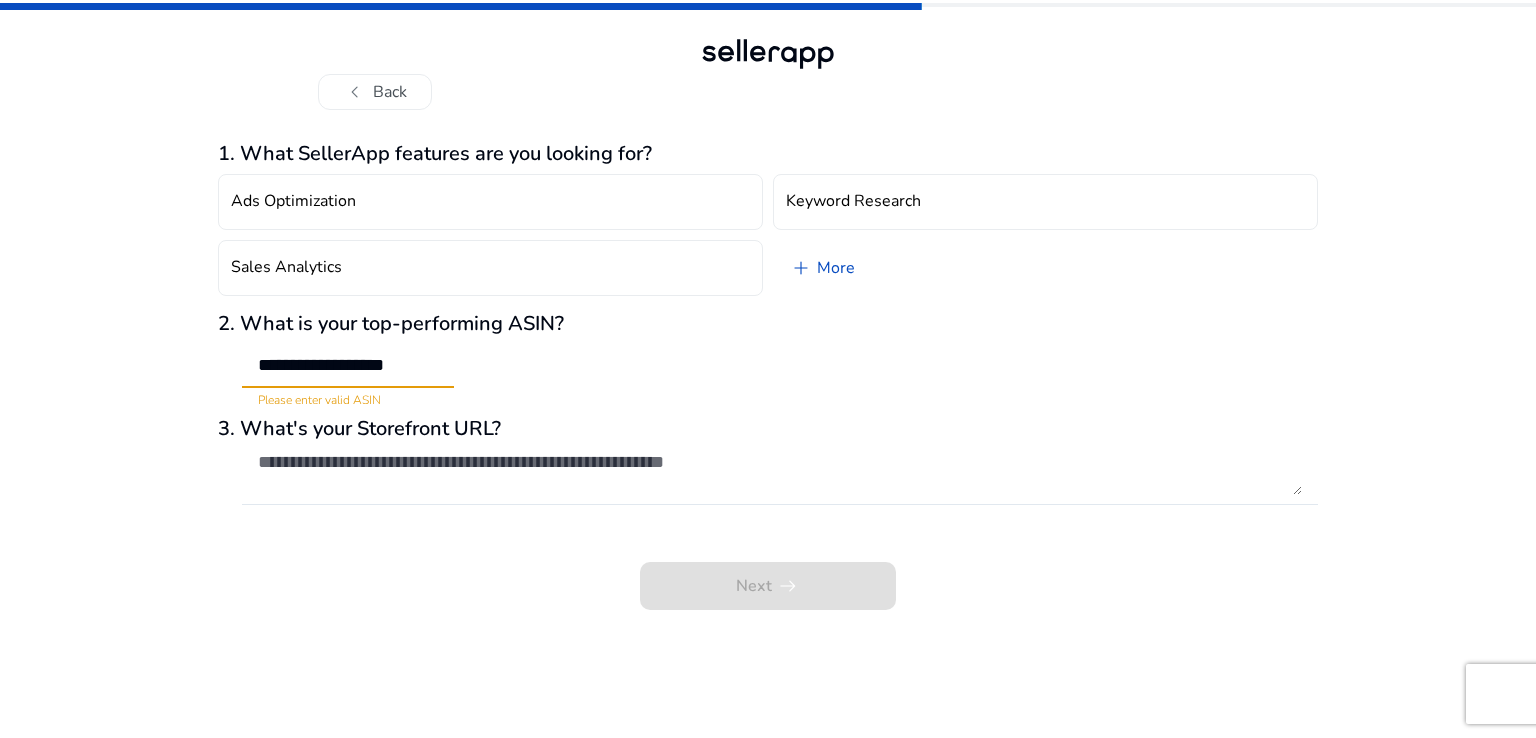 scroll, scrollTop: 0, scrollLeft: 5, axis: horizontal 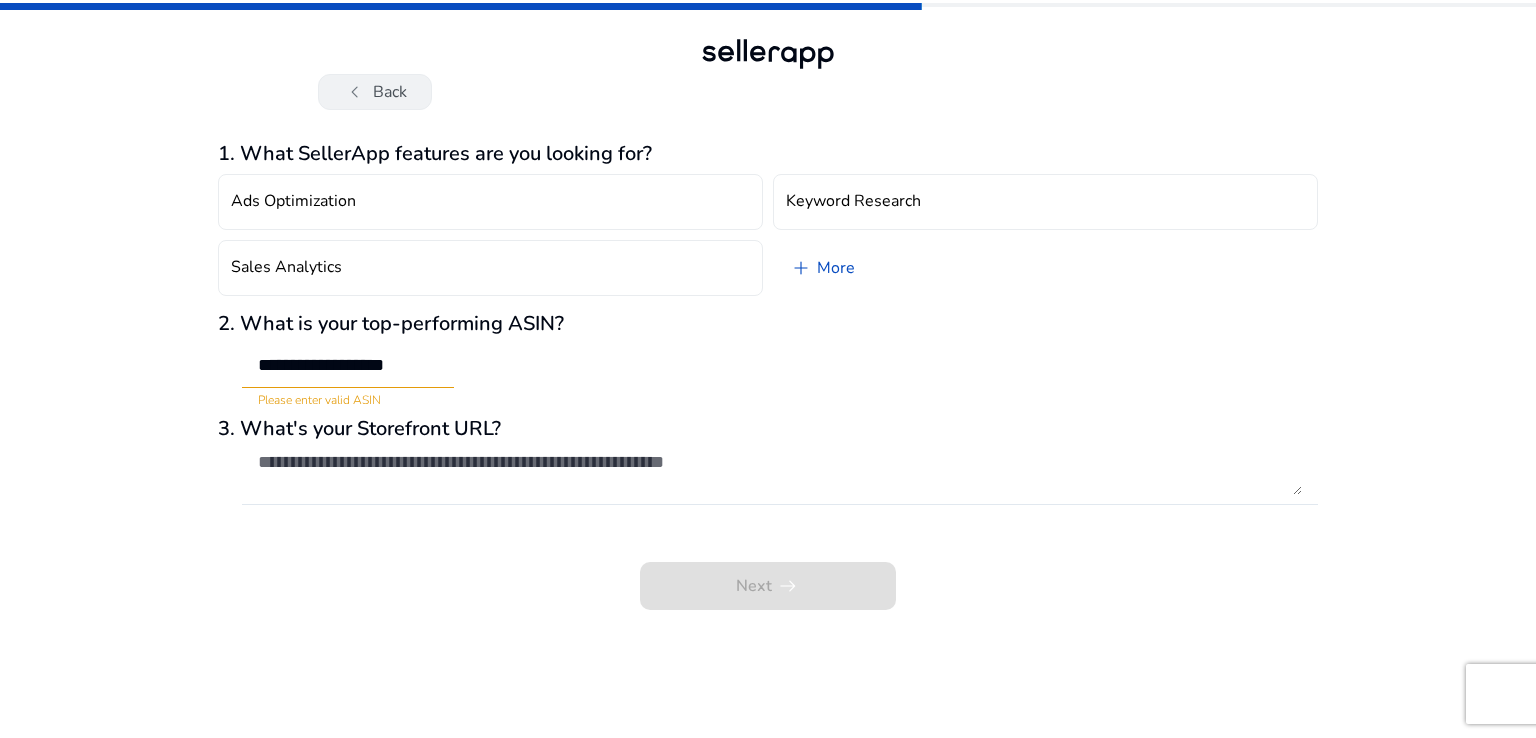 click on "chevron_left   Back" 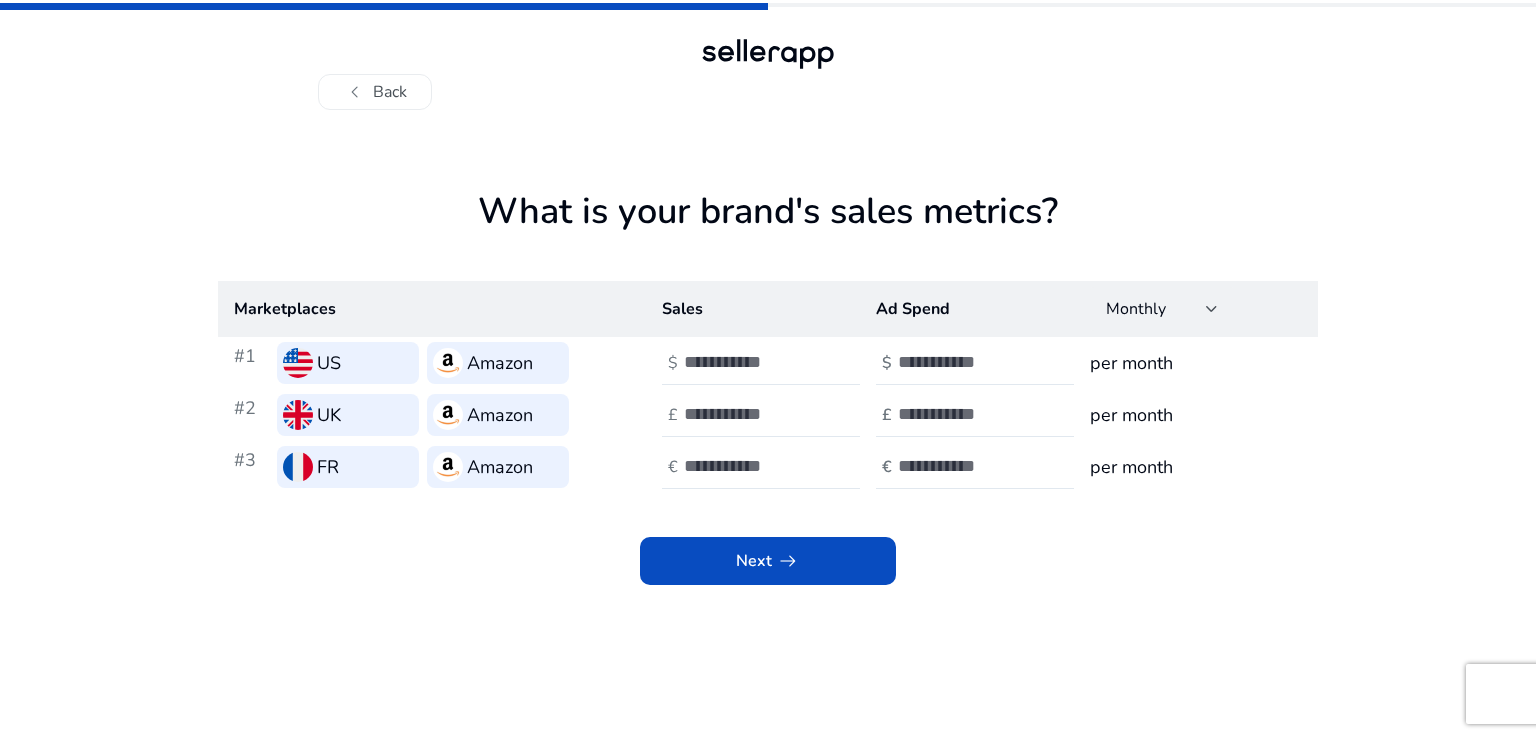 click on "chevron_left   Back" 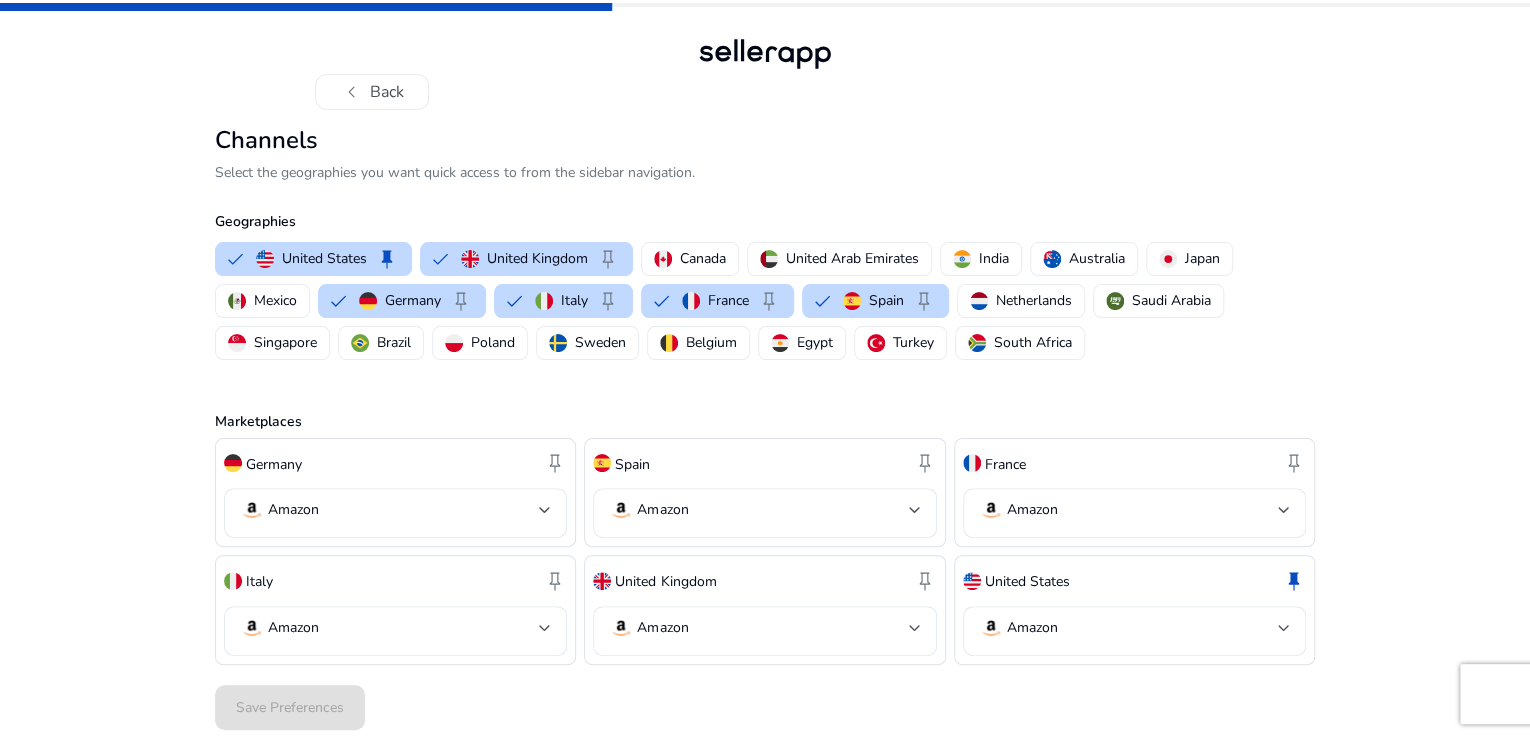 click on "chevron_left   Back" 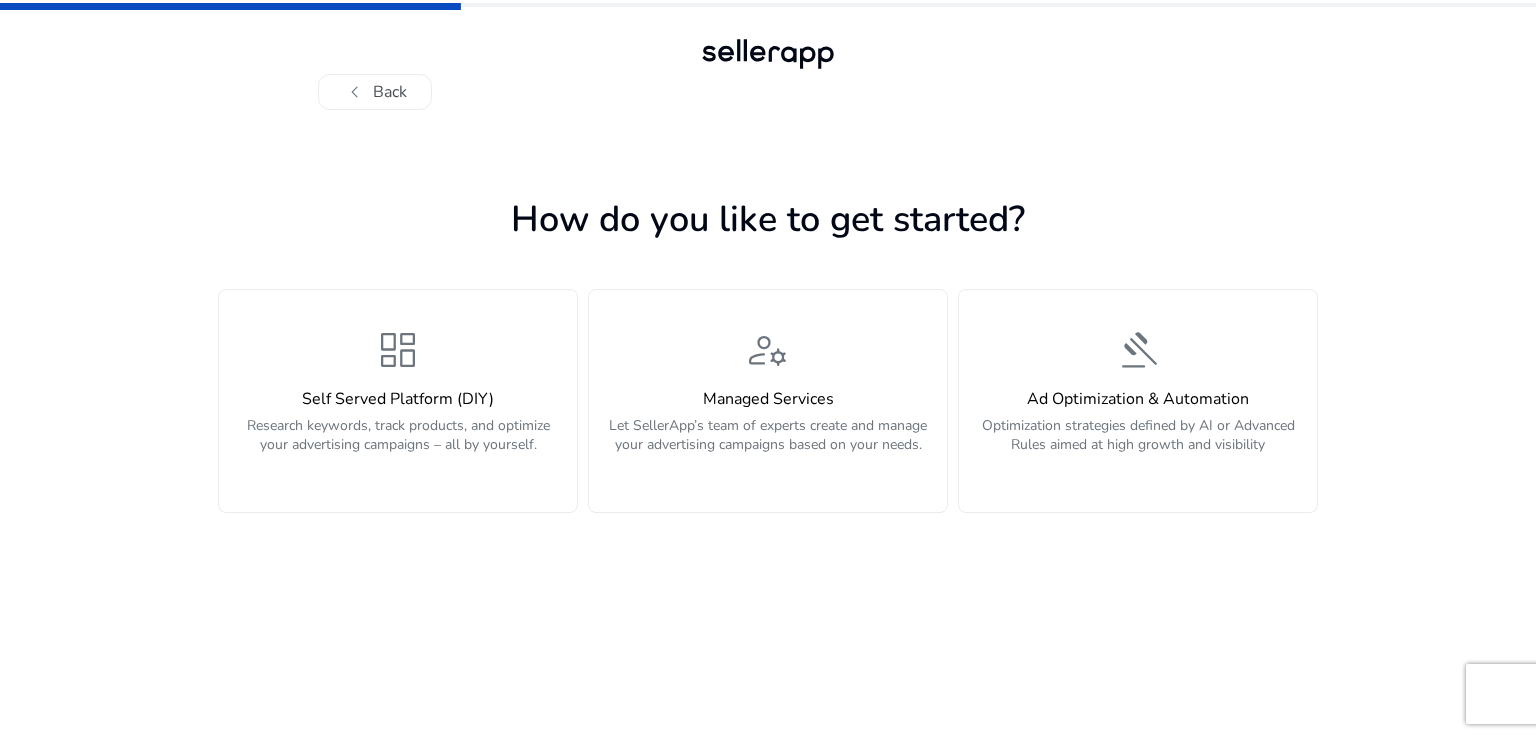 click on "chevron_left   Back" 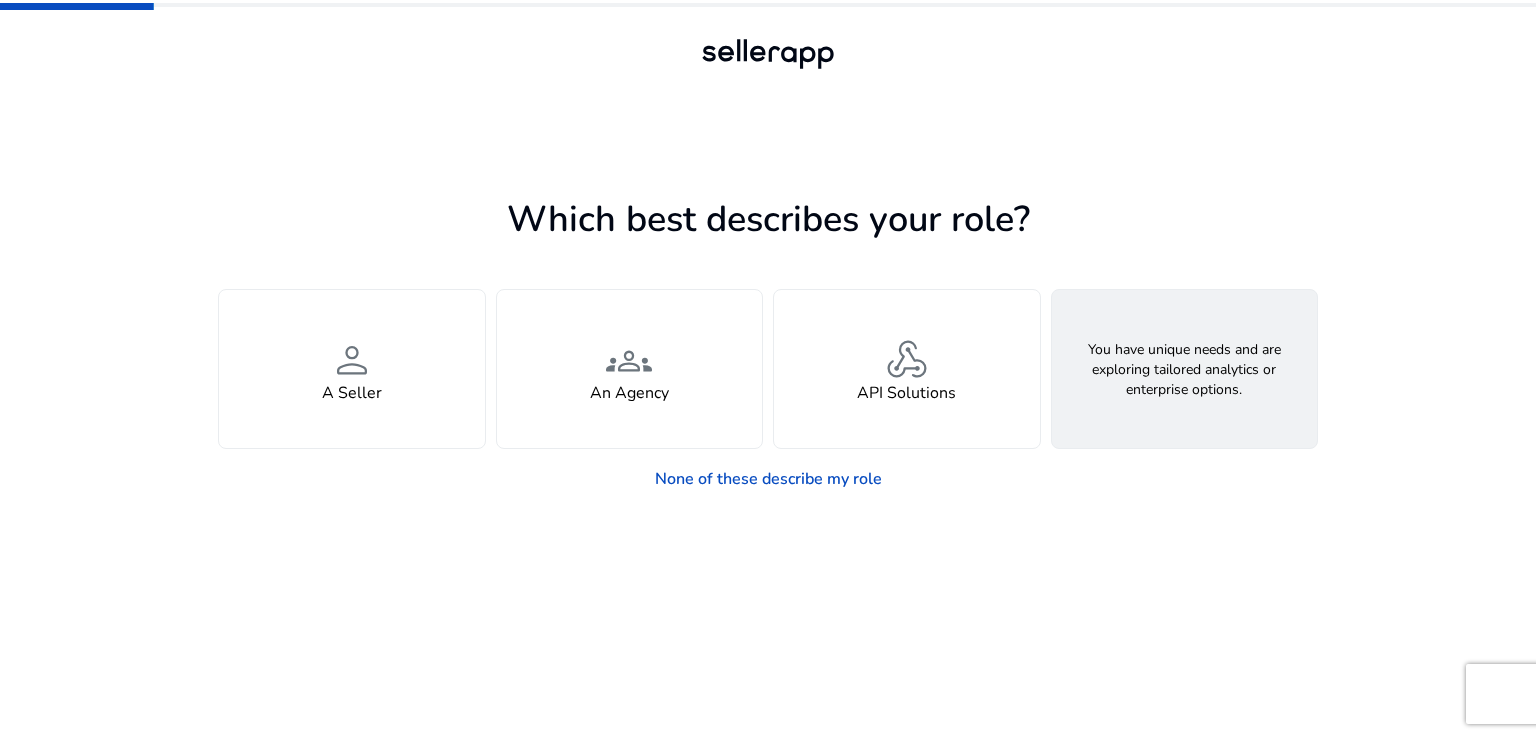 click on "feature_search  Looking for Custom Solutions" 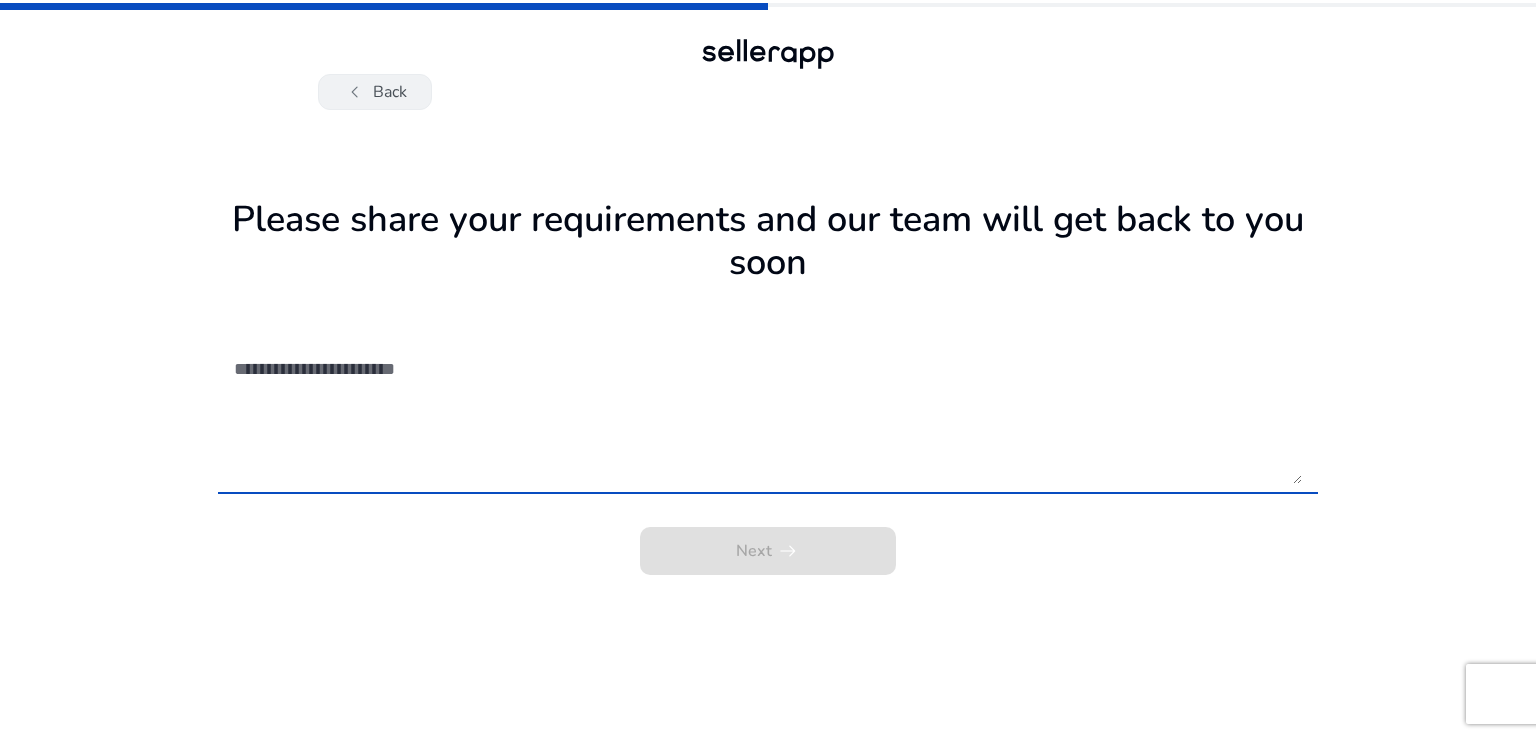 click on "chevron_left   Back" 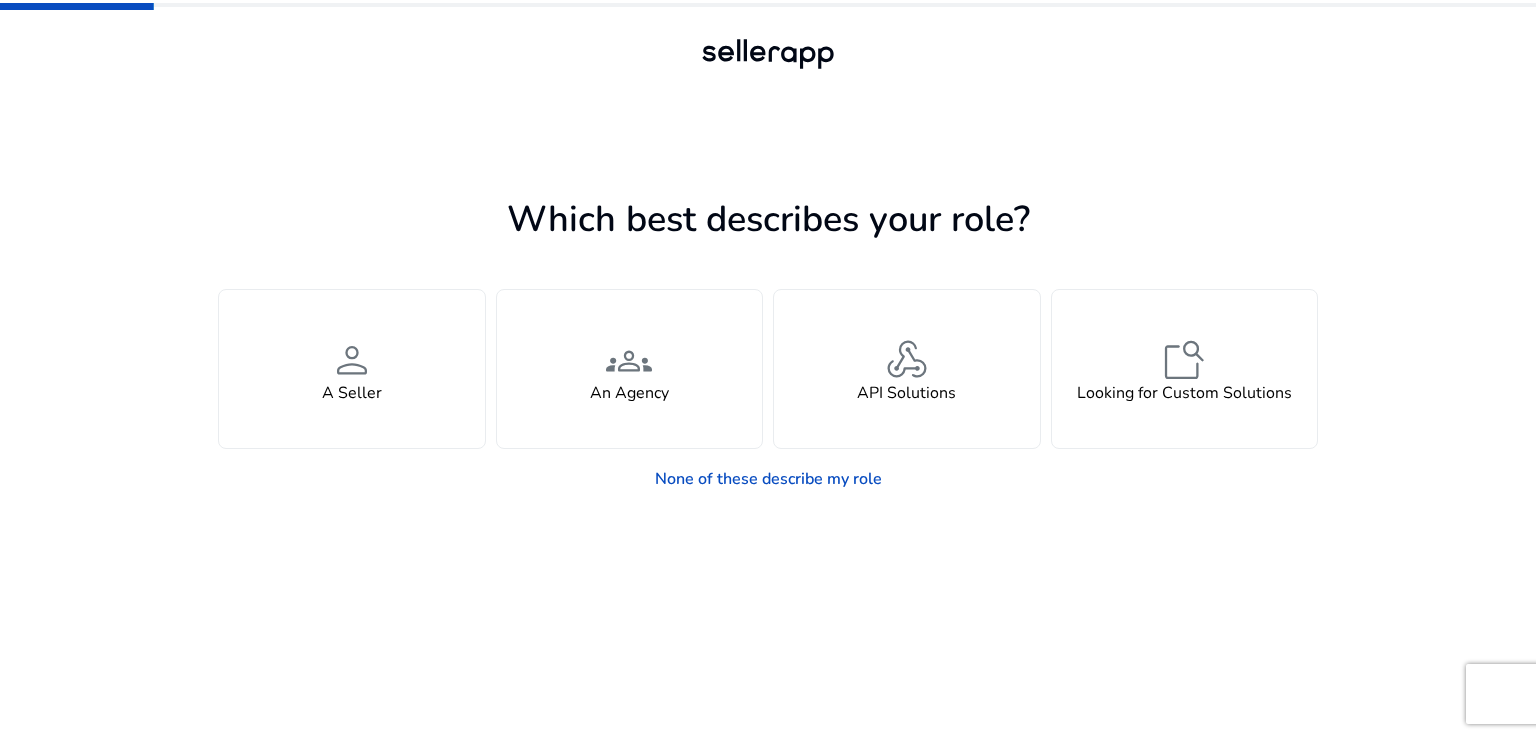 click on "Which best describes your role? You manage your own brand or store and are looking for insights, tools, advertising solutions, and support to grow faster.  person  A Seller You represent multiple brands and need scalable solutions across client portfolios.  groups  An Agency You’re building or integrating with our data and need access to developer tools and endpoints.  webhook  API Solutions You have unique needs and are exploring tailored analytics or enterprise options.  feature_search  Looking for Custom Solutions  None of these describe my role" 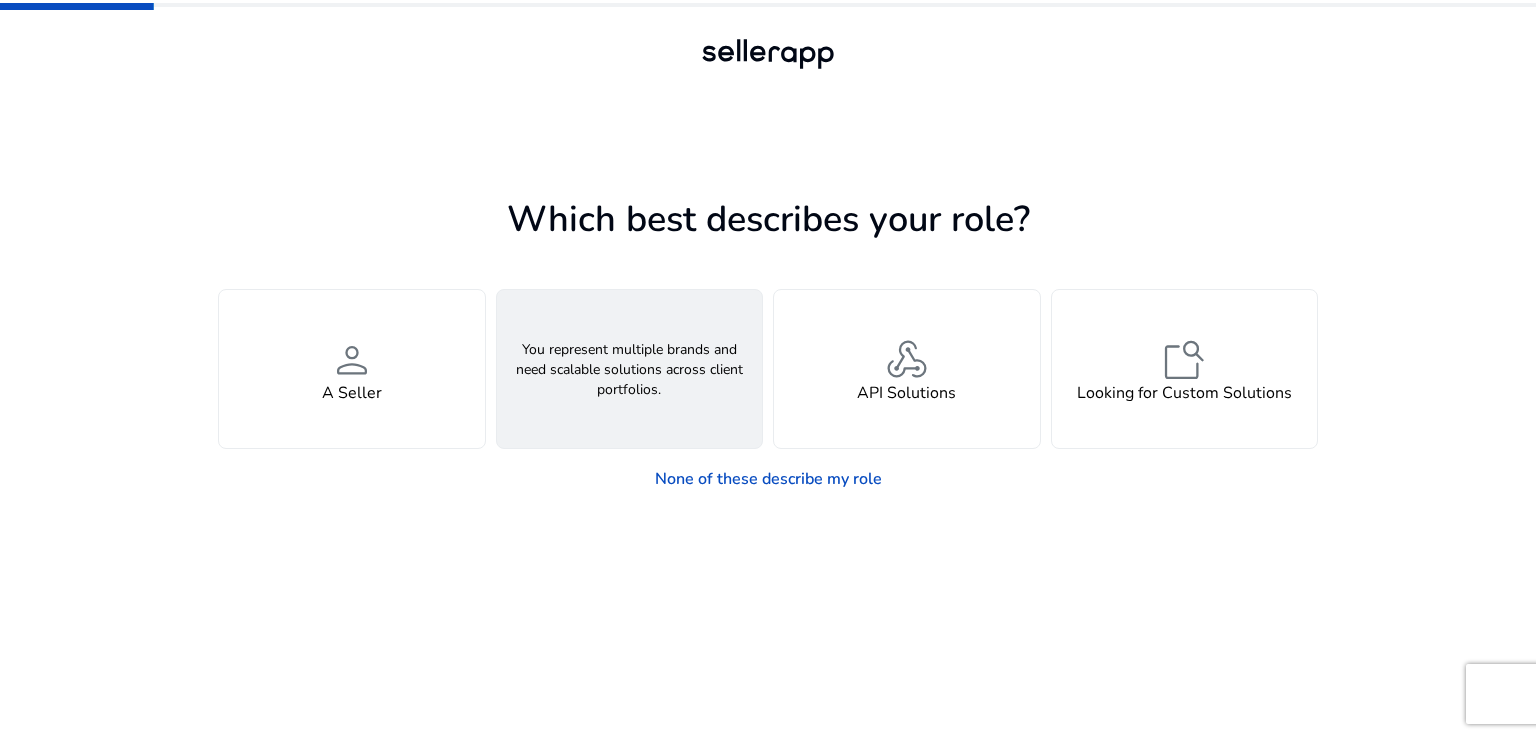click on "groups  An Agency" 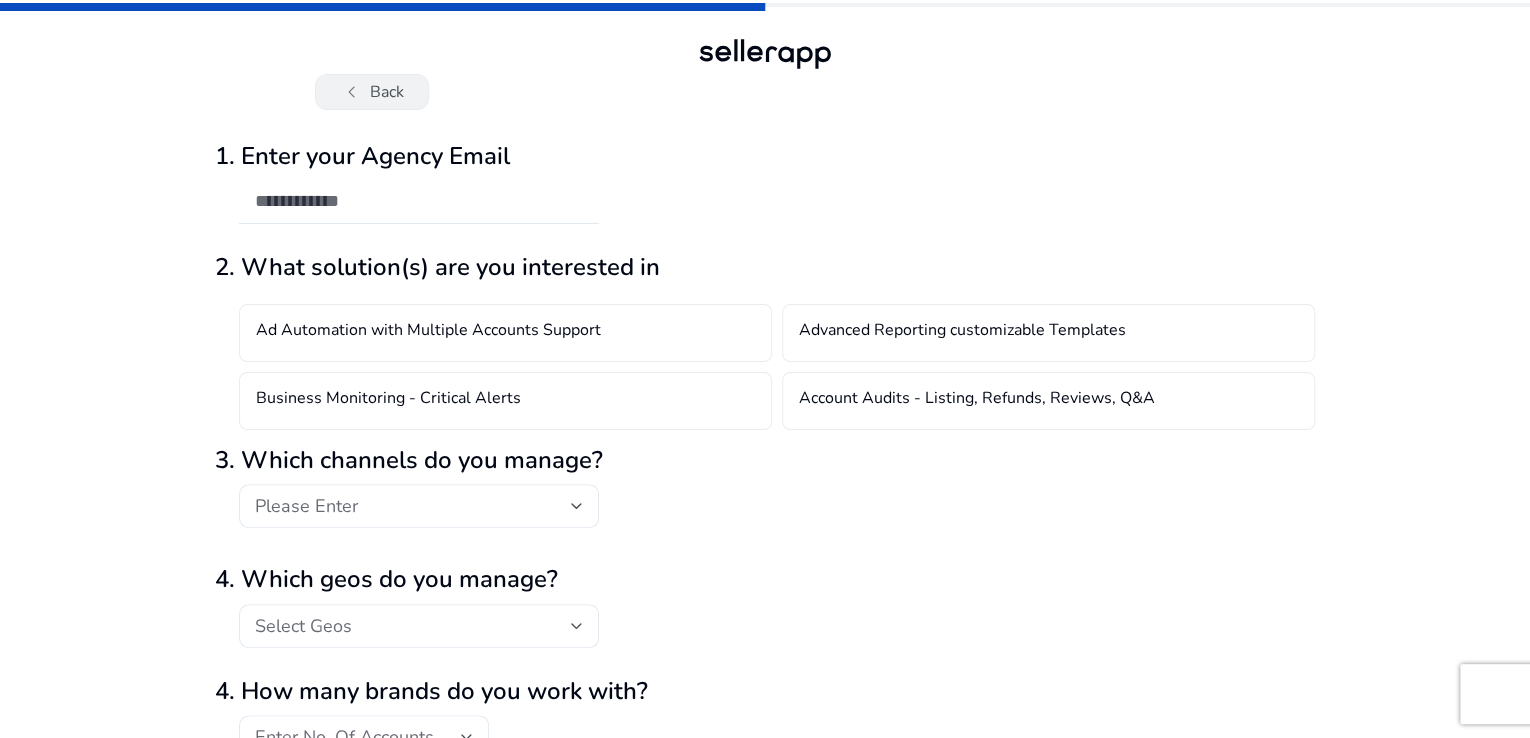 click on "chevron_left   Back" 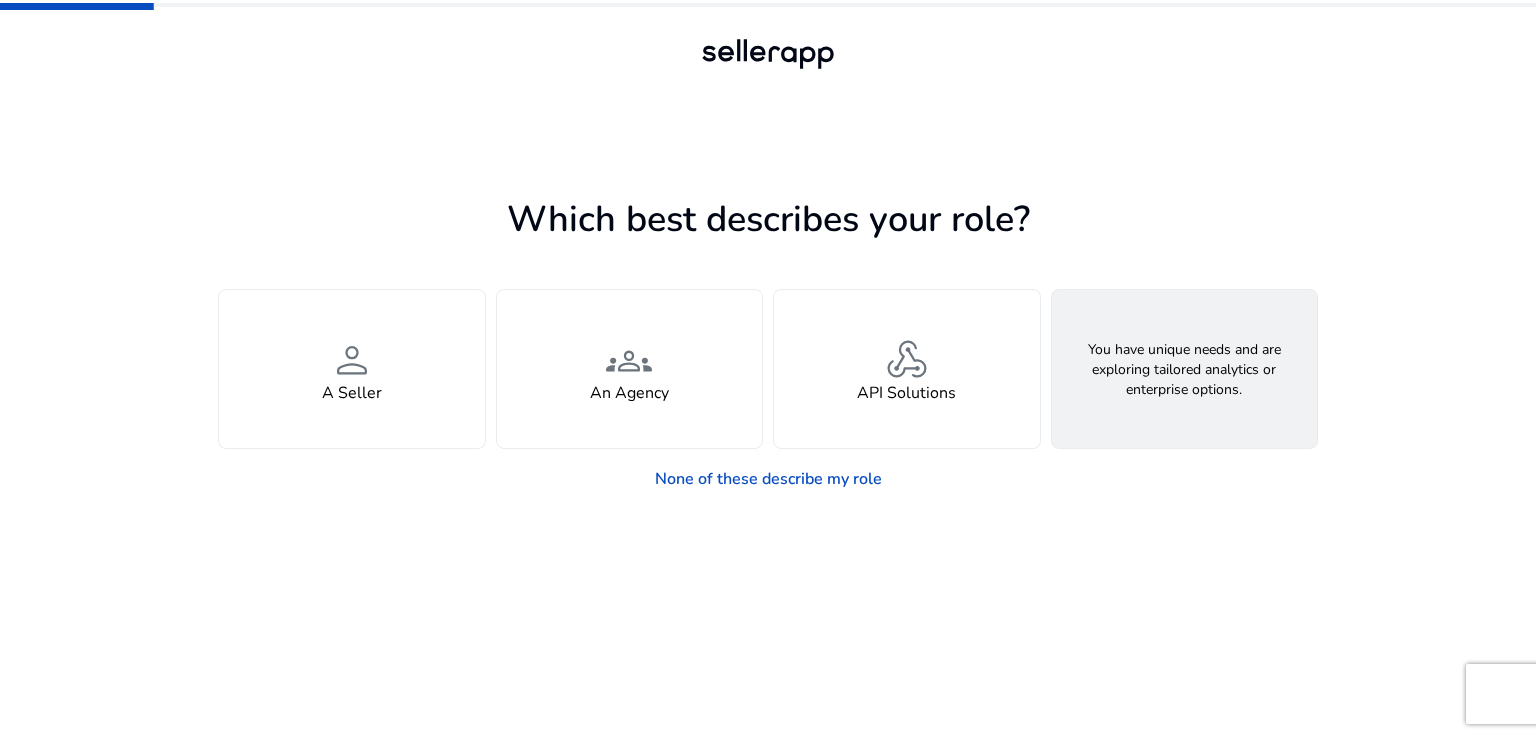 click on "Looking for Custom Solutions" 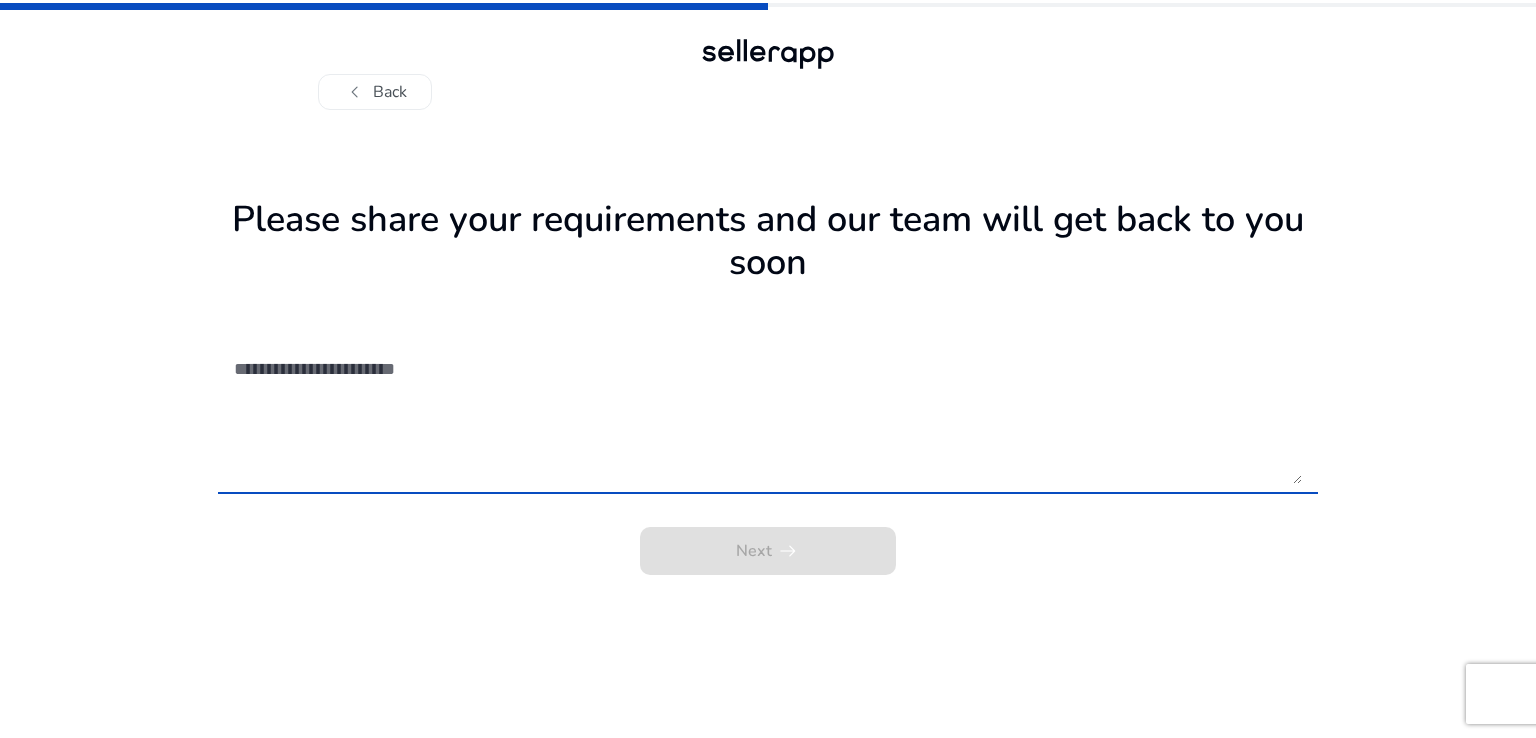 click at bounding box center (768, 413) 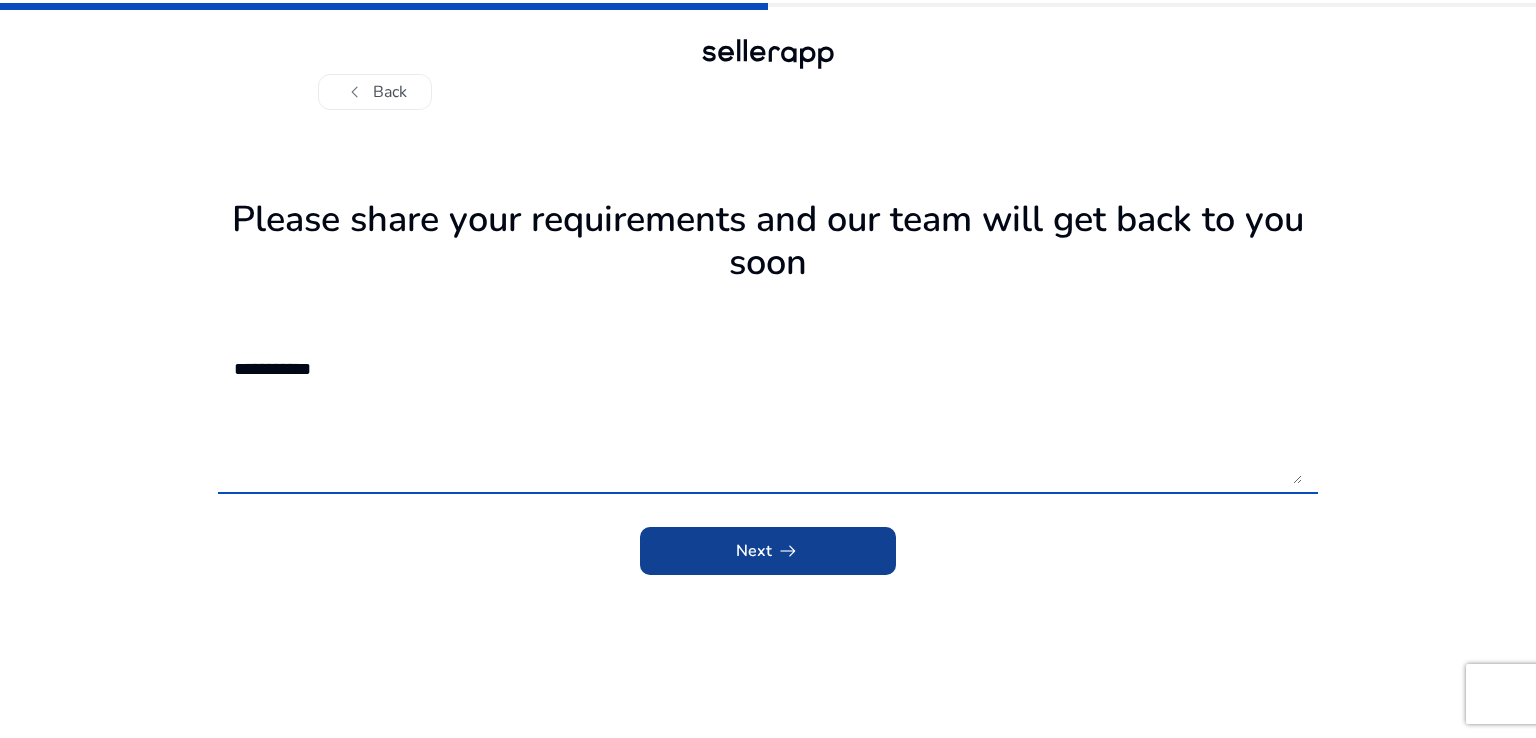 type on "**********" 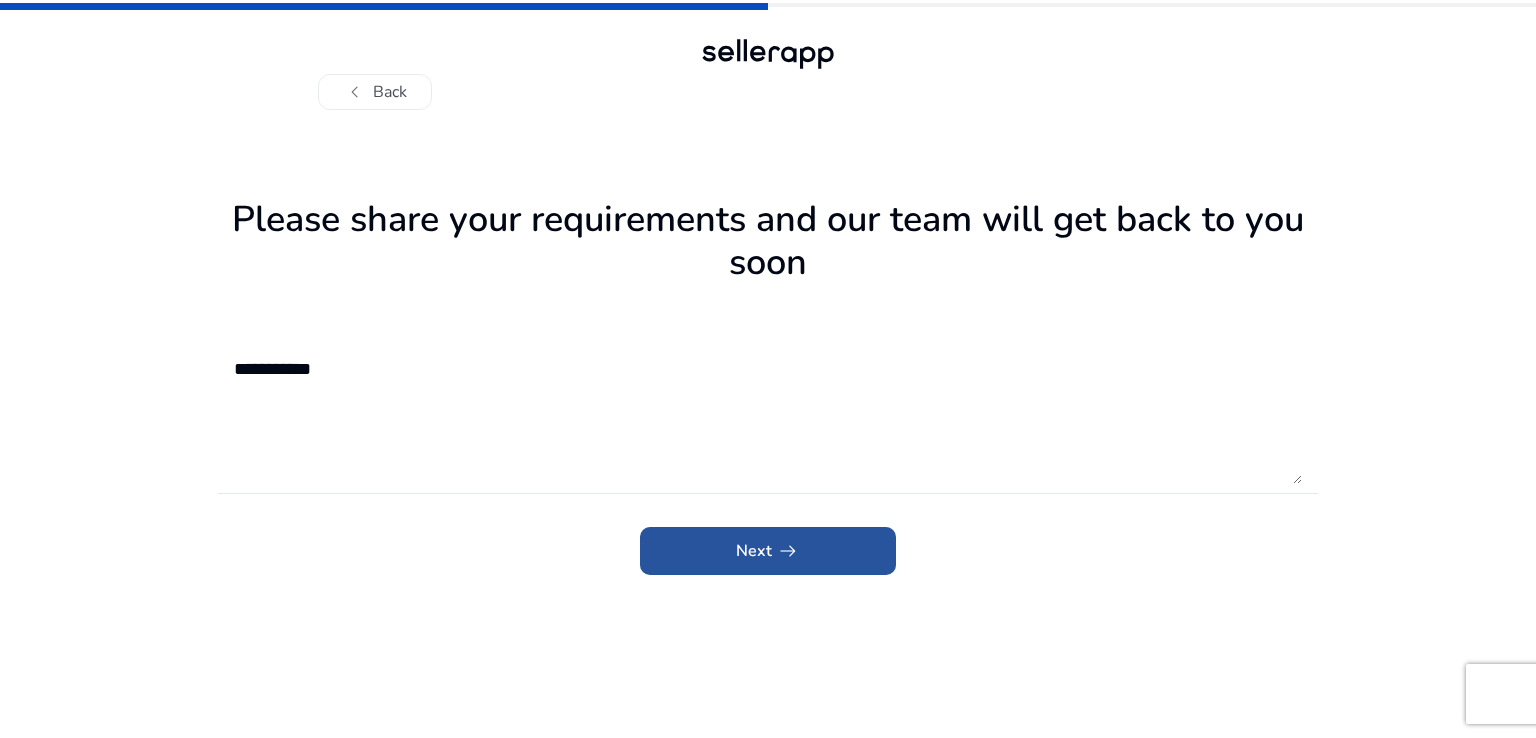 click on "Next   arrow_right_alt" 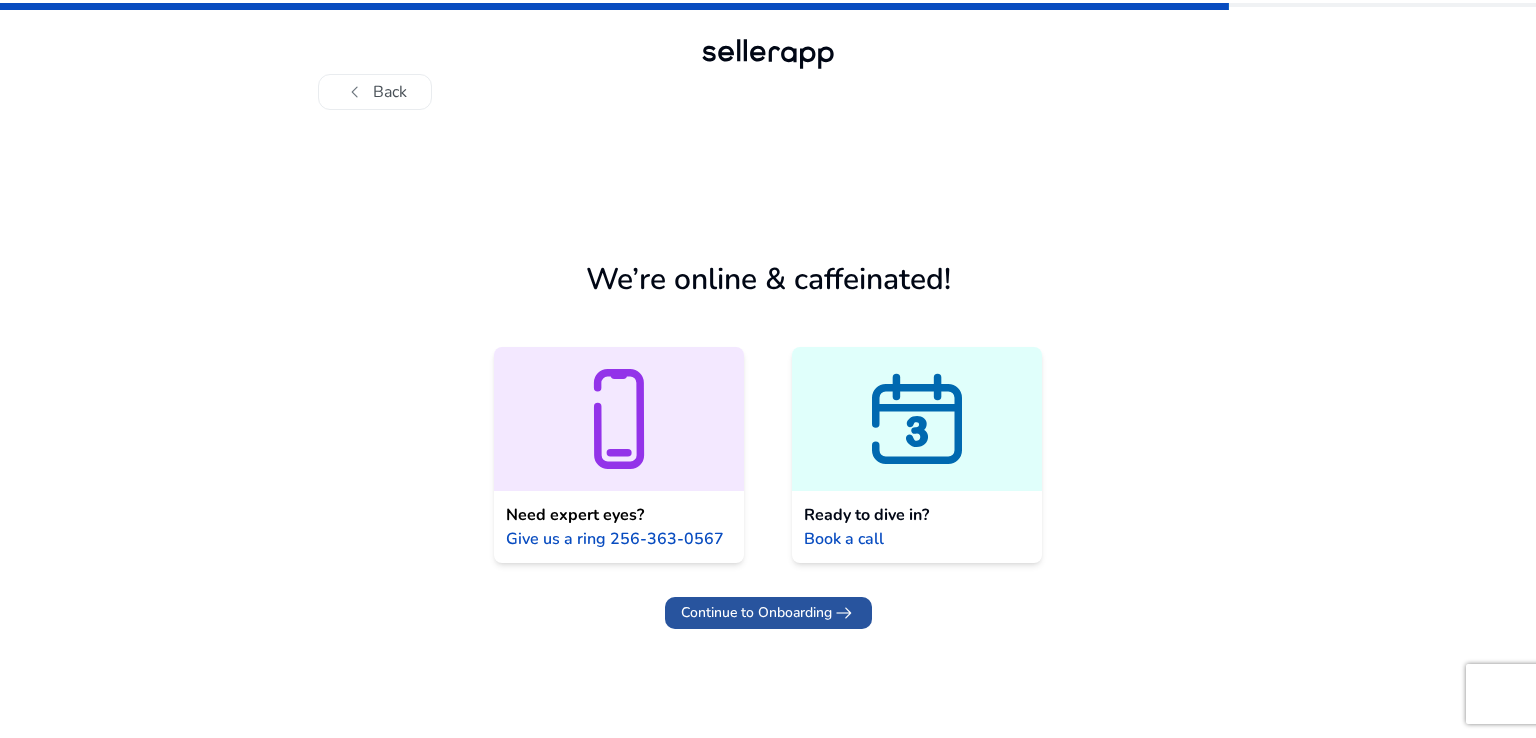 click on "Continue to Onboarding" 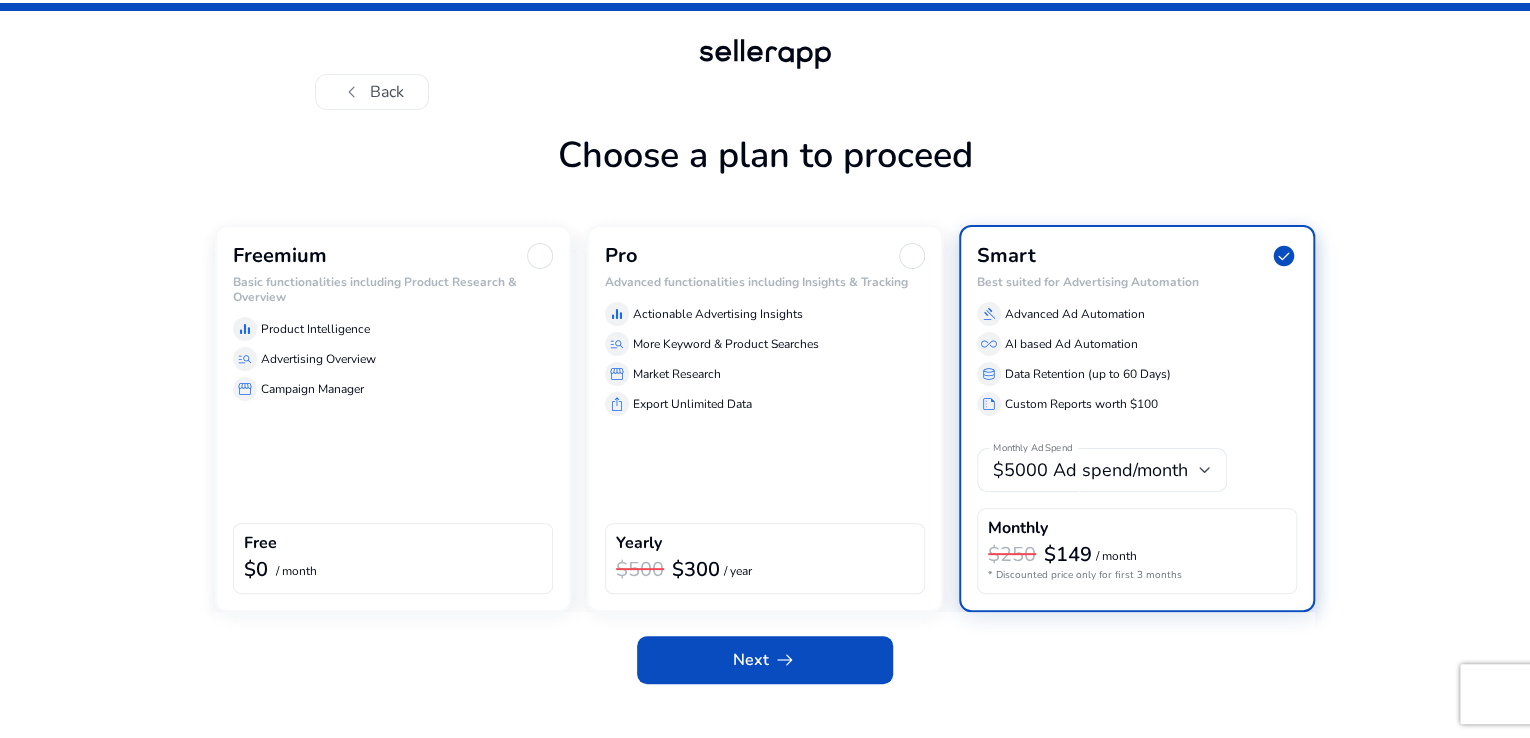 click on "Freemium Basic functionalities including Product Research & Overview  equalizer  Product Intelligence  manage_search  Advertising Overview  storefront  Campaign Manager  Free  $0  / month" 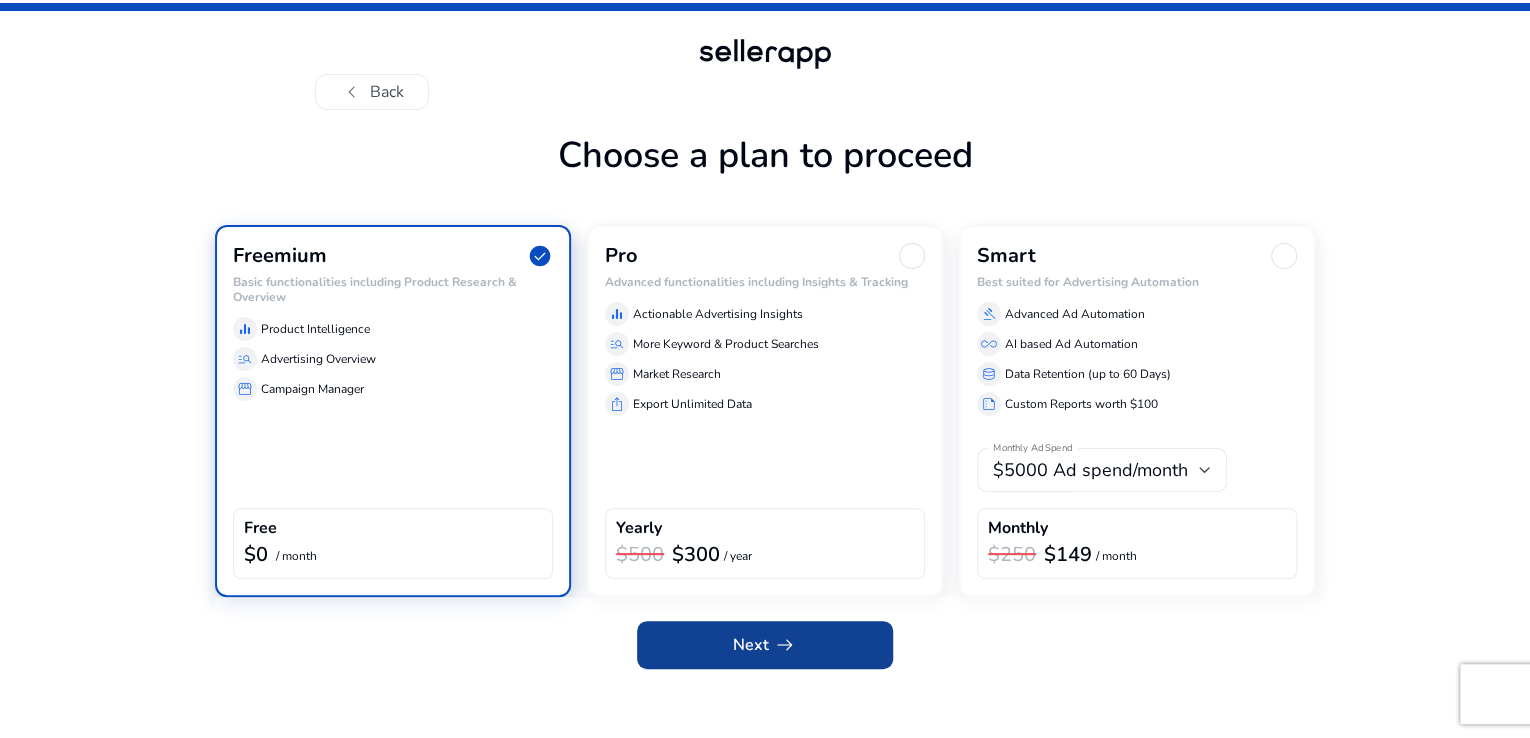 click on "Next   arrow_right_alt" 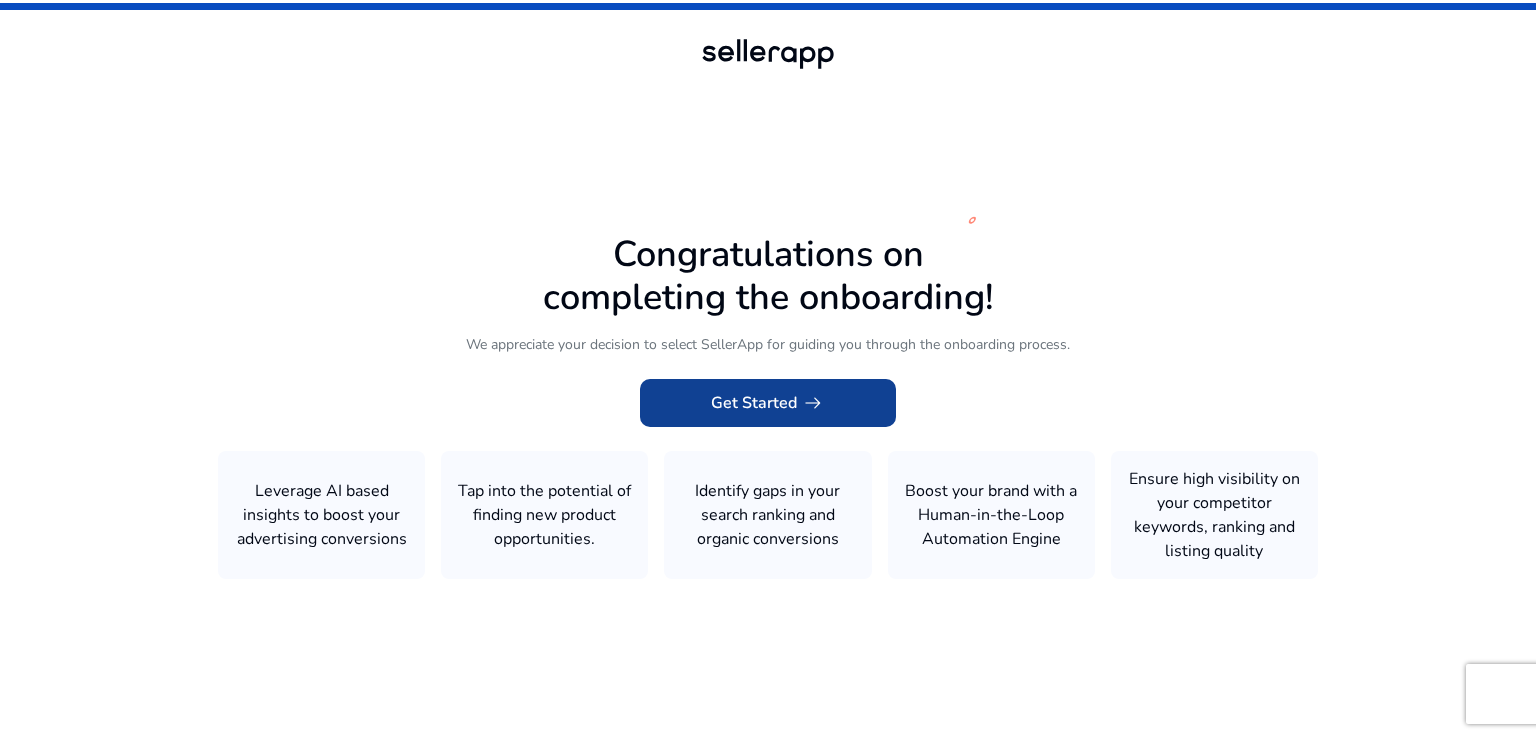 click 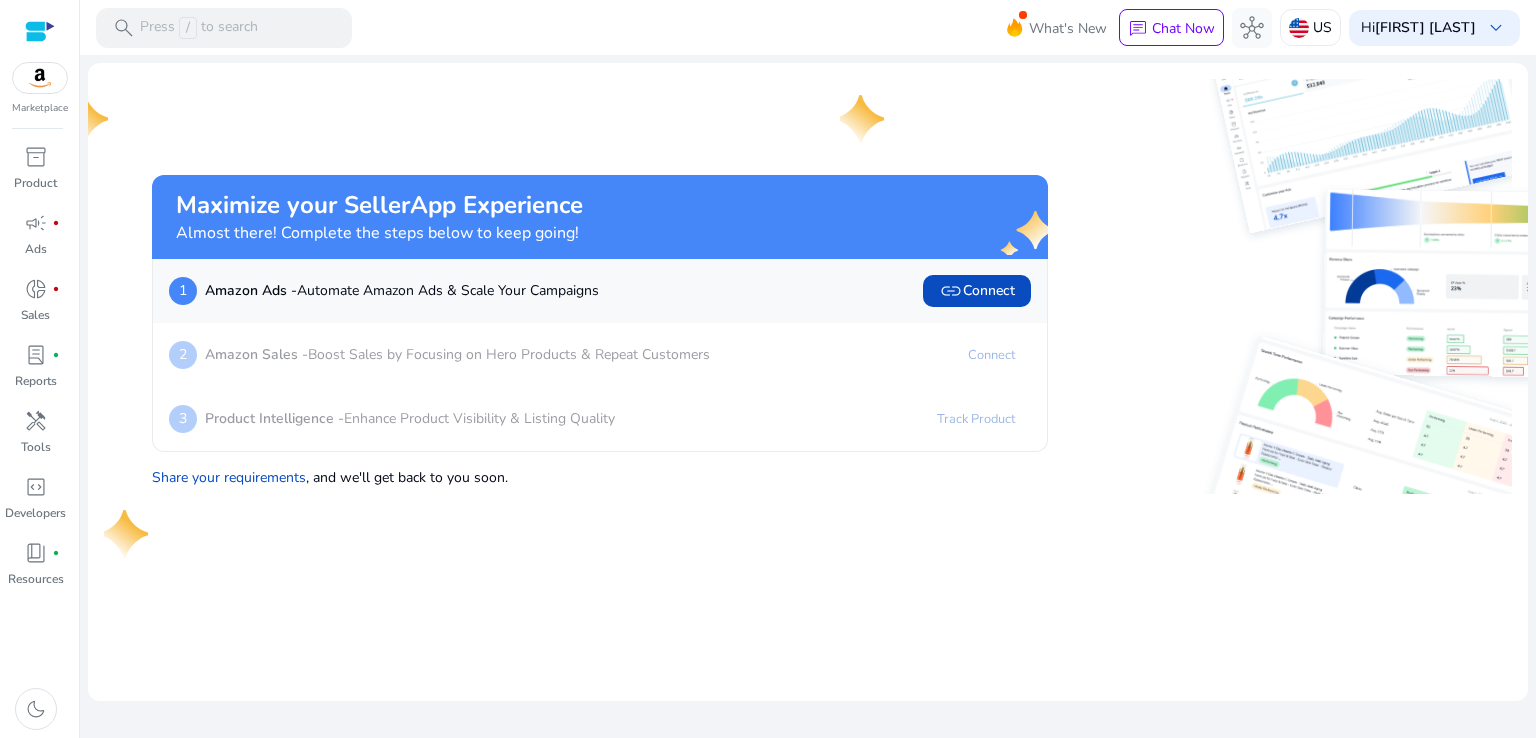 click on "Maximize your SellerApp Experience   Almost there! Complete the steps below to keep going!   1  Amazon Ads -  Automate Amazon Ads & Scale Your Campaigns  link   Connect   2  Amazon Sales -  Boost Sales by Focusing on Hero Products & Repeat Customers  Connect   3  Product Intelligence -  Enhance Product Visibility & Listing Quality  Track Product   Share your requirements  , and we'll get back to you soon." 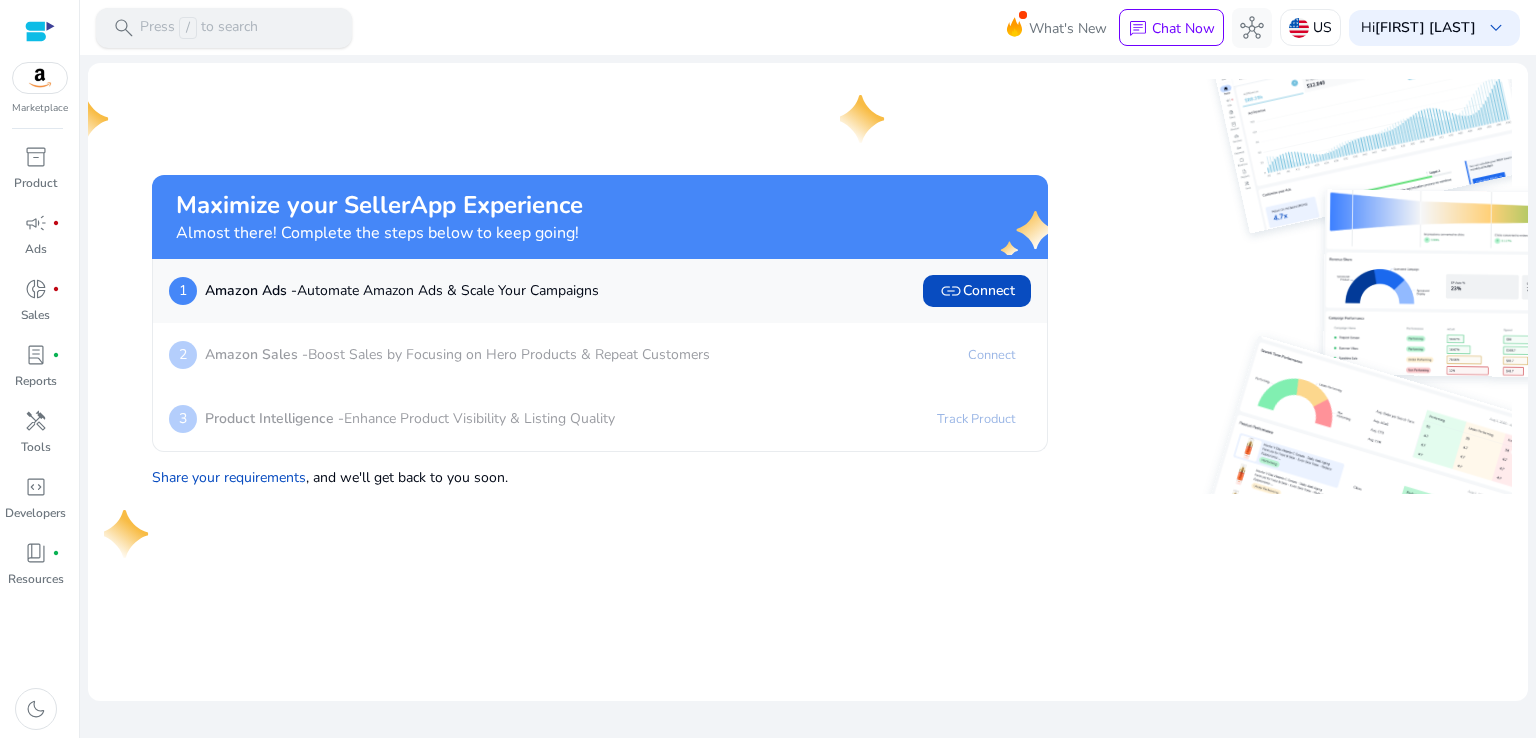 click on "Press  /  to search" at bounding box center (199, 28) 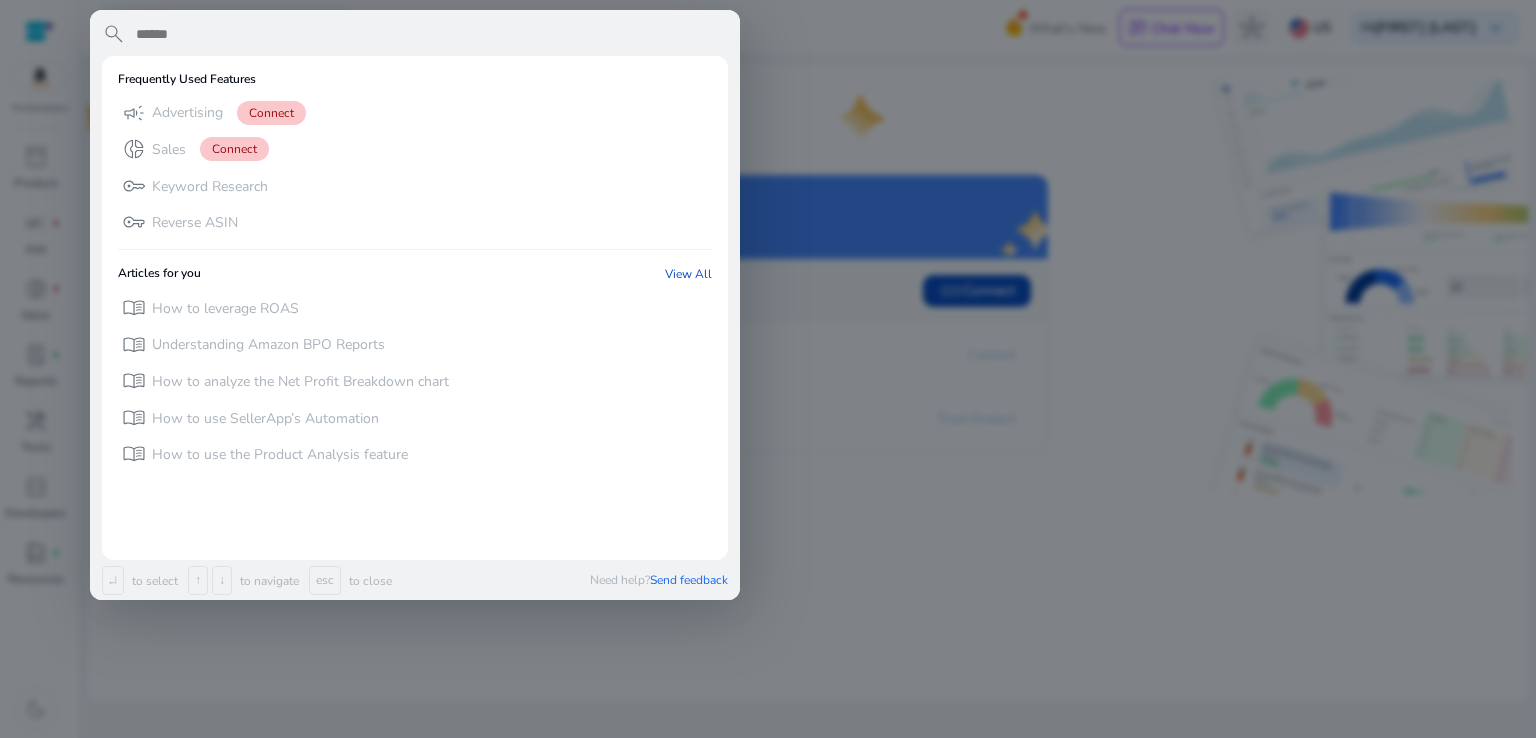 click at bounding box center [431, 34] 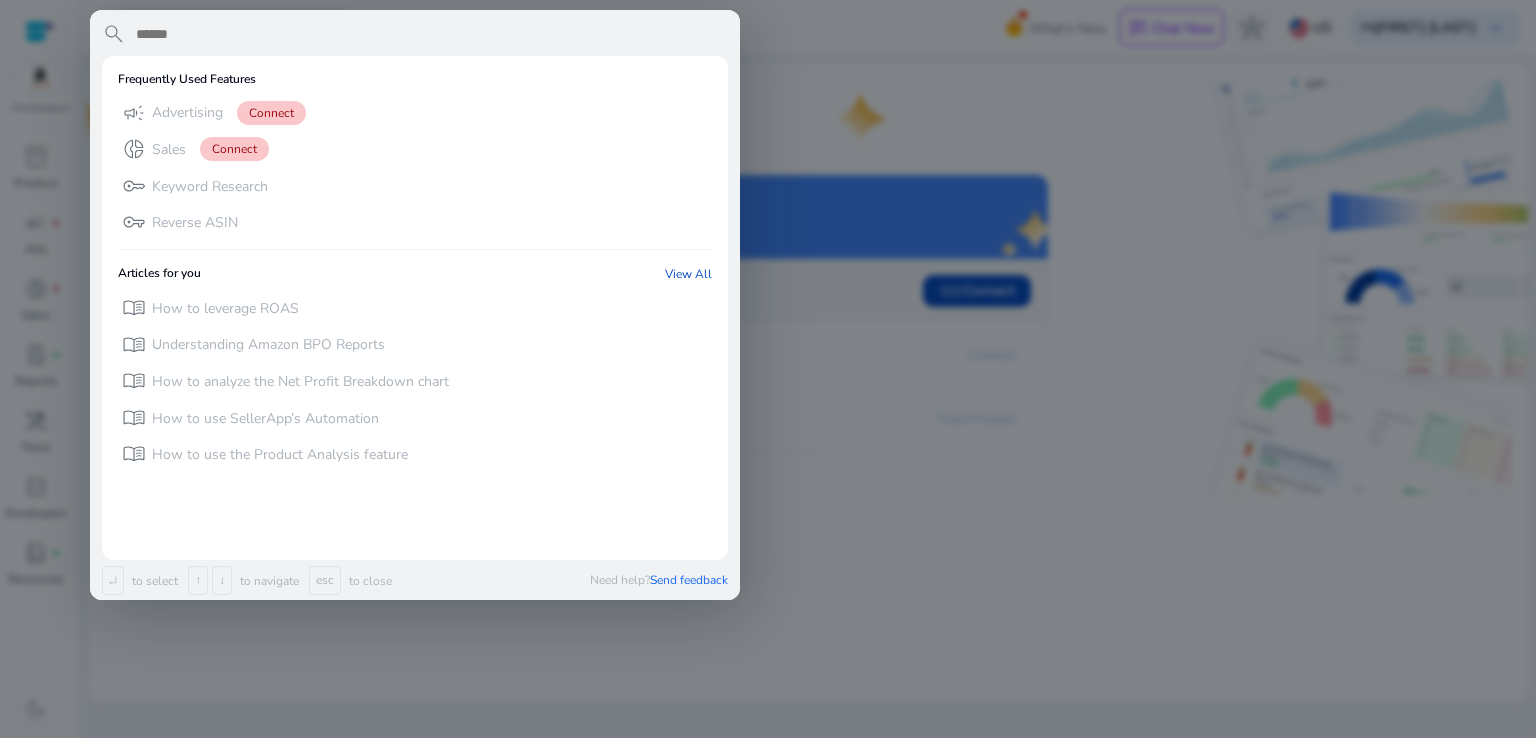 type on "**********" 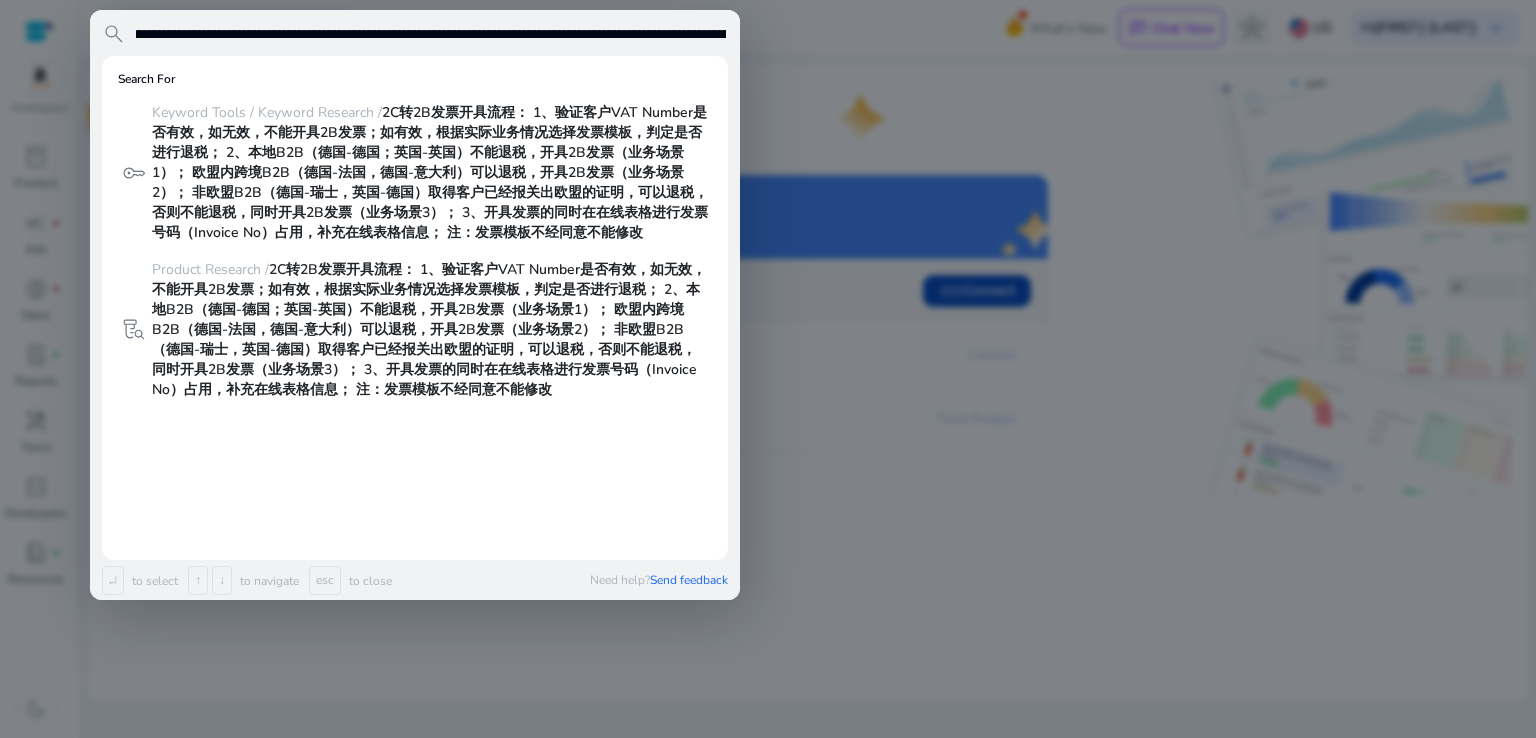 scroll, scrollTop: 0, scrollLeft: 0, axis: both 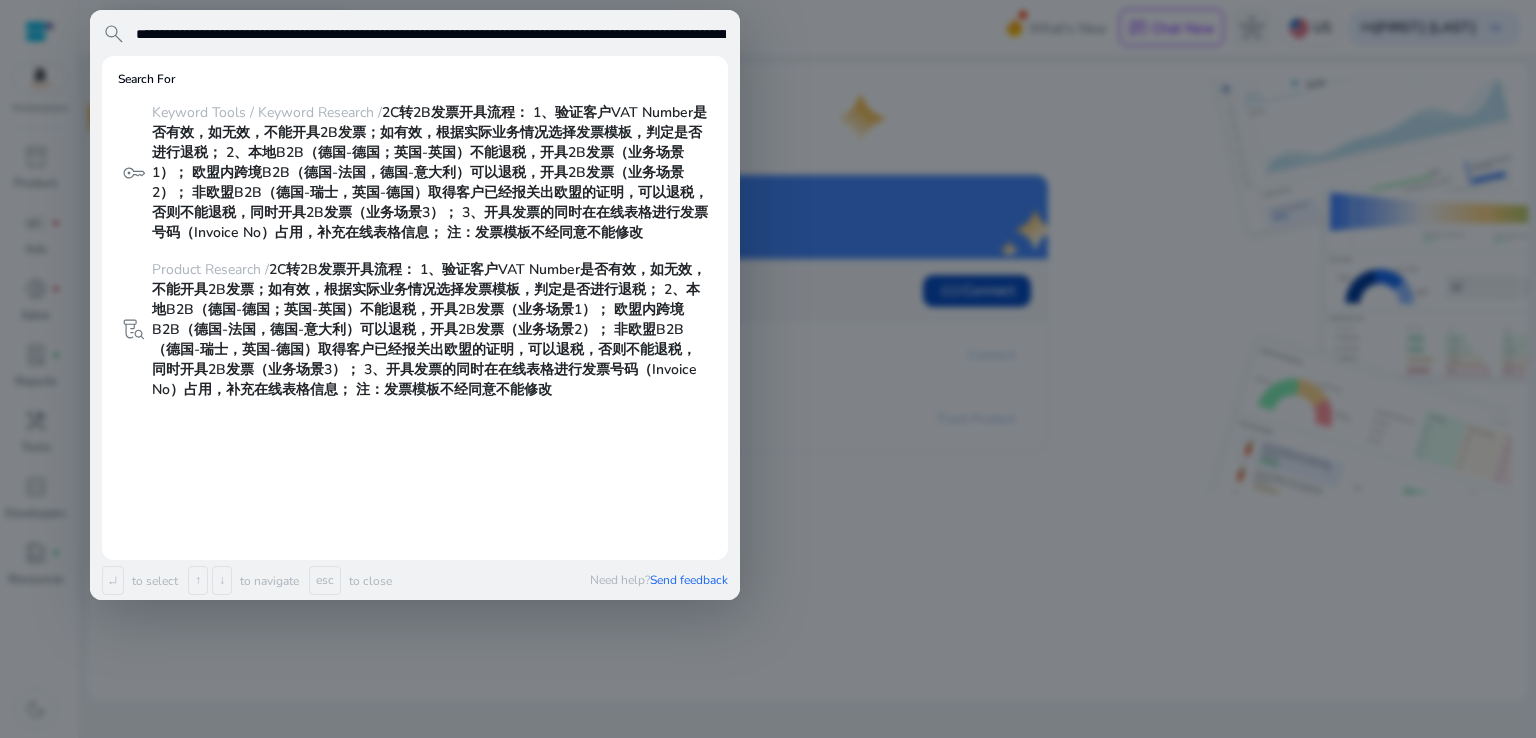drag, startPoint x: 720, startPoint y: 33, endPoint x: -471, endPoint y: -50, distance: 1193.8885 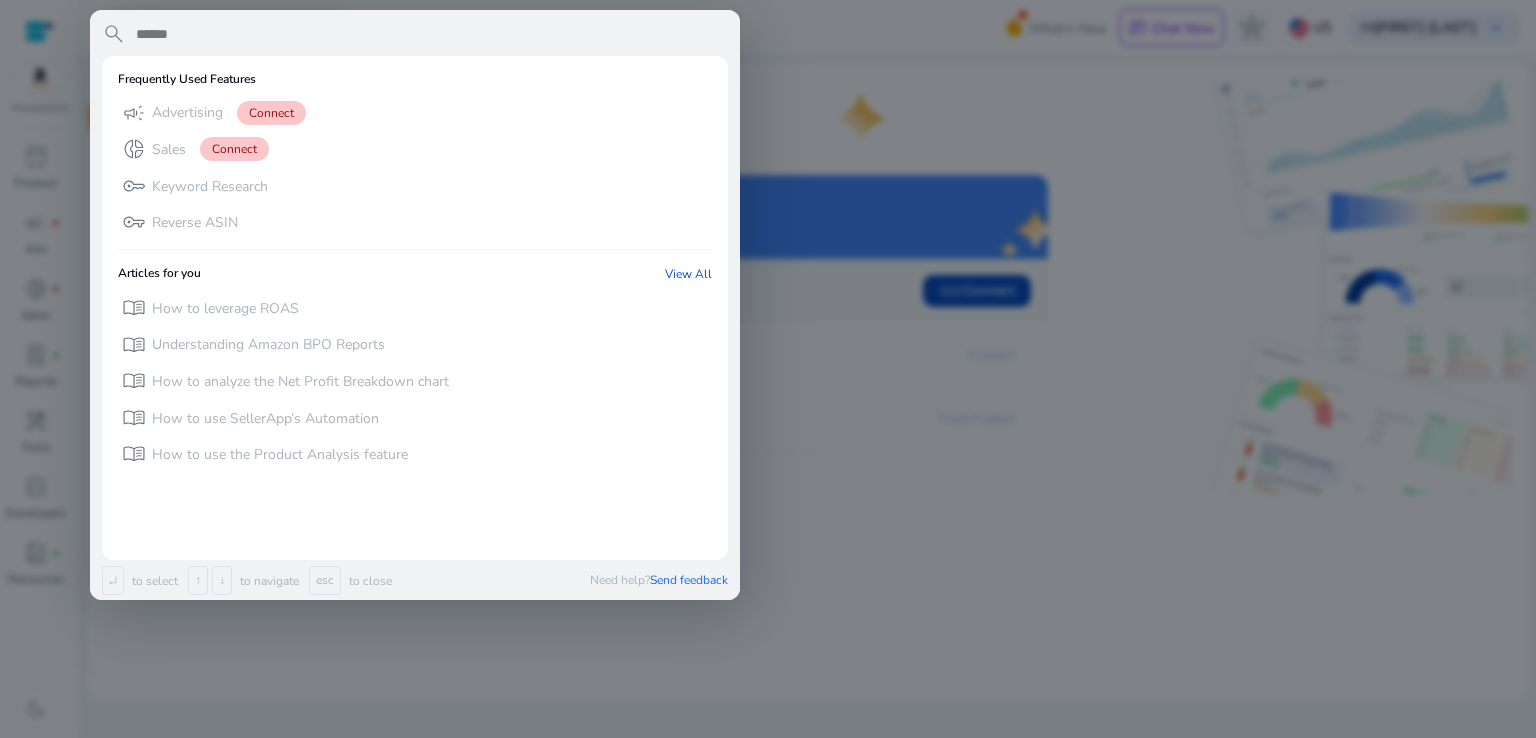 click at bounding box center (768, 369) 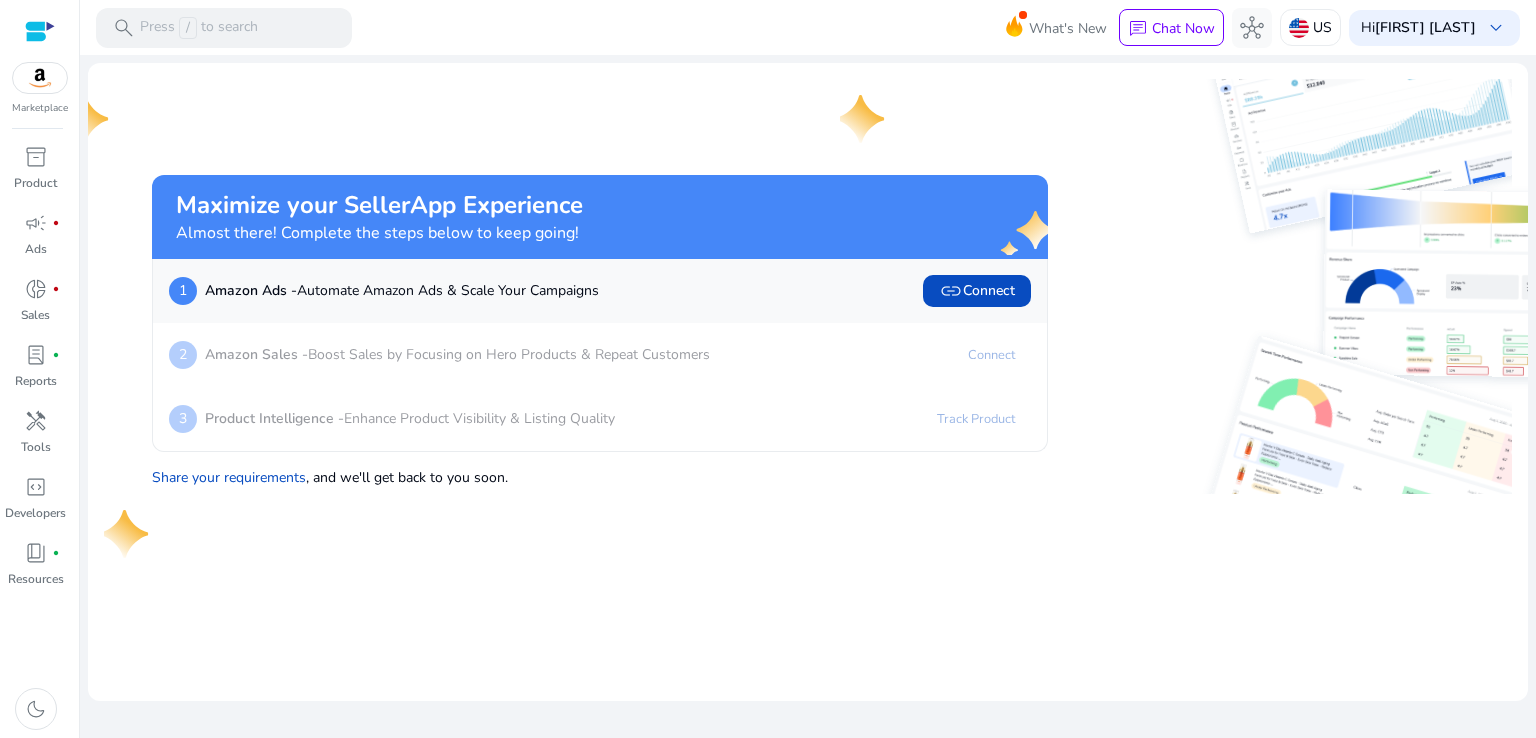 scroll, scrollTop: 0, scrollLeft: 0, axis: both 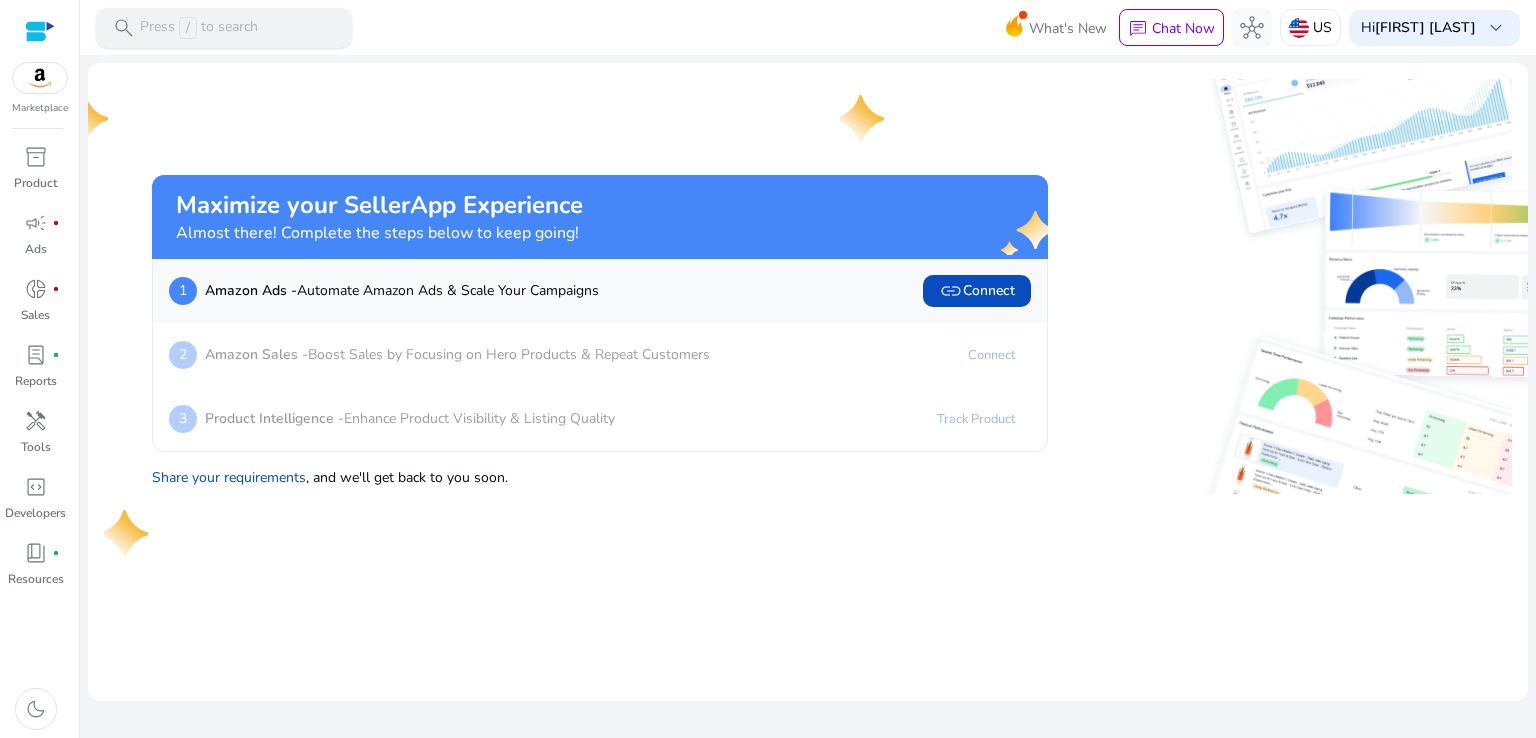 click on "Press  /  to search" at bounding box center [199, 28] 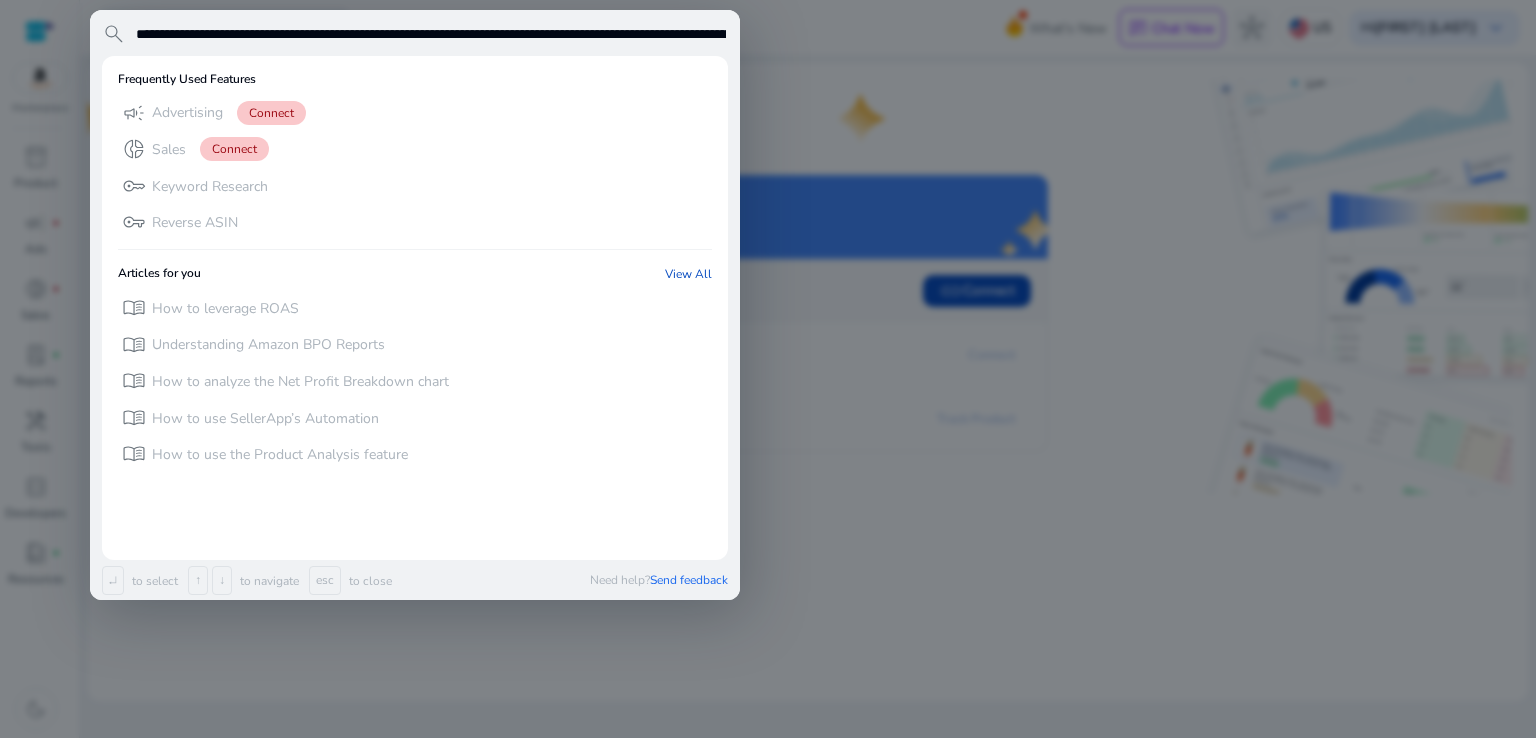 scroll, scrollTop: 0, scrollLeft: 3239, axis: horizontal 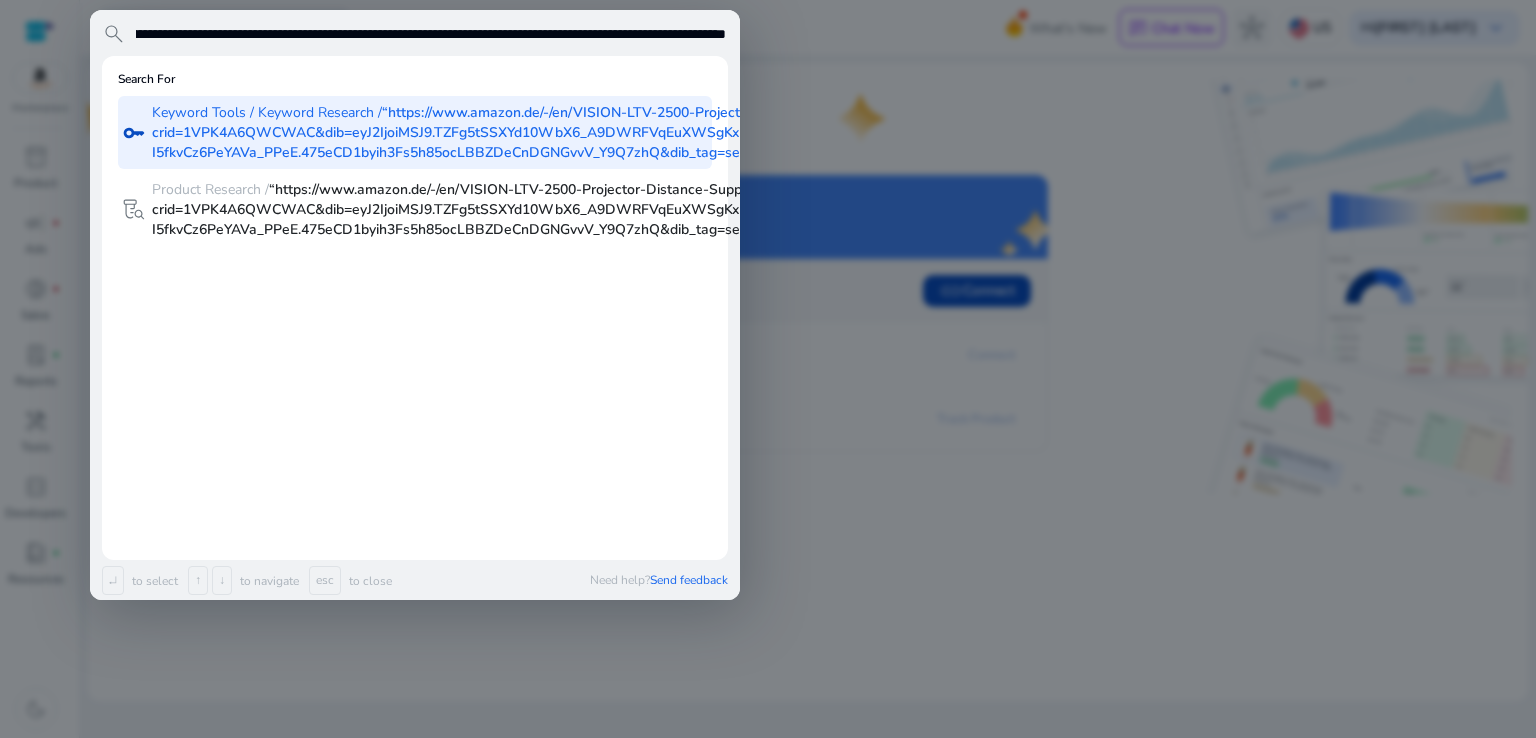 type on "**********" 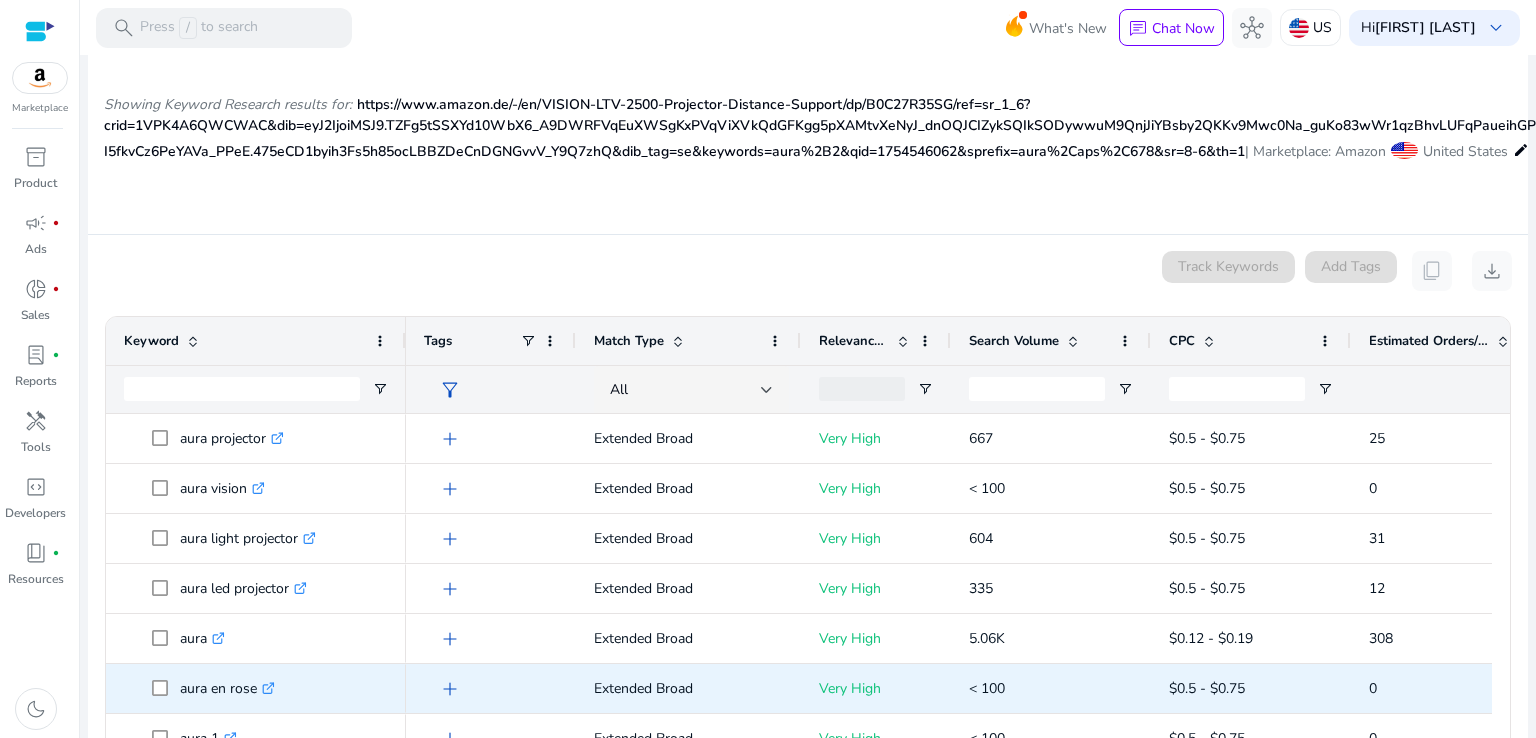 scroll, scrollTop: 238, scrollLeft: 0, axis: vertical 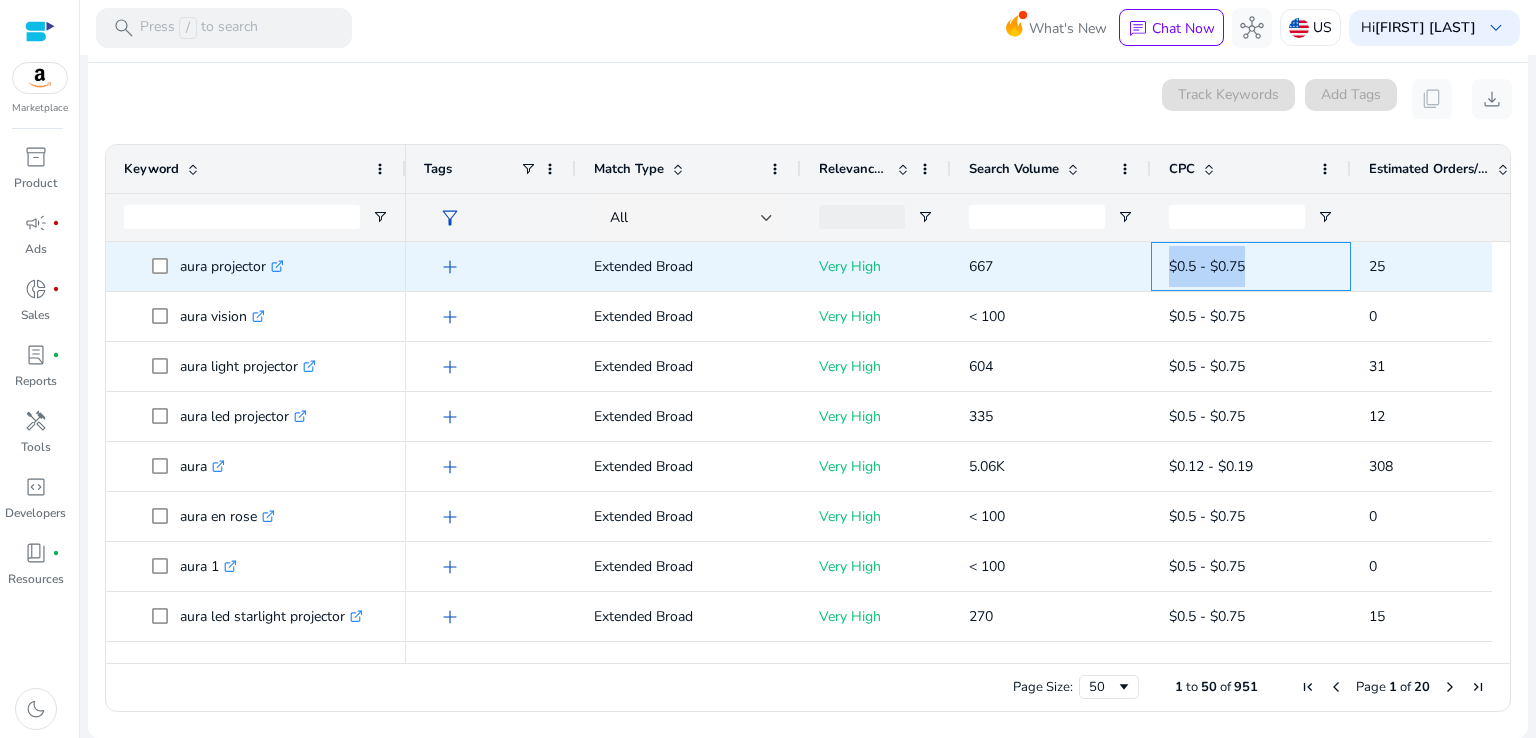 drag, startPoint x: 1252, startPoint y: 269, endPoint x: 1171, endPoint y: 271, distance: 81.02469 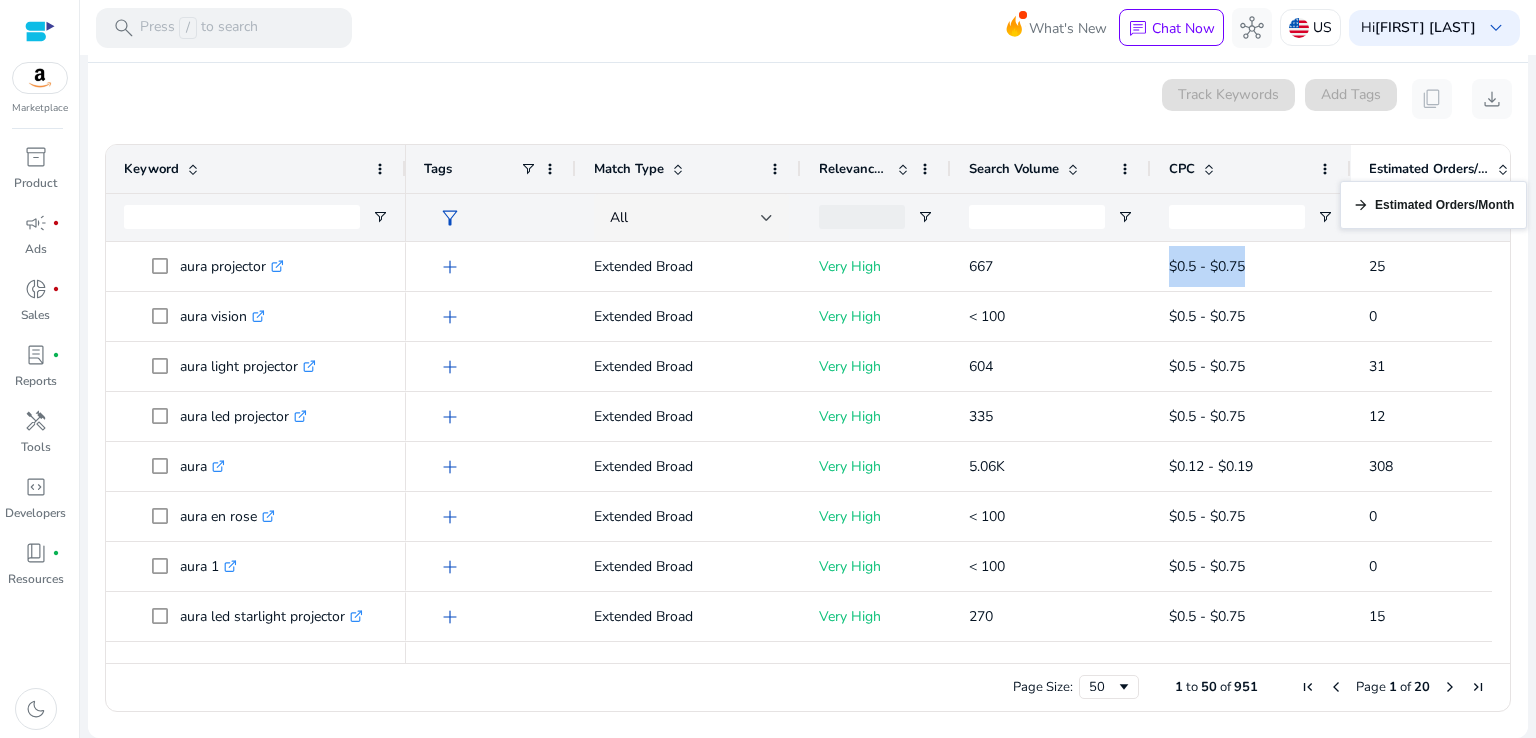 scroll, scrollTop: 0, scrollLeft: 35, axis: horizontal 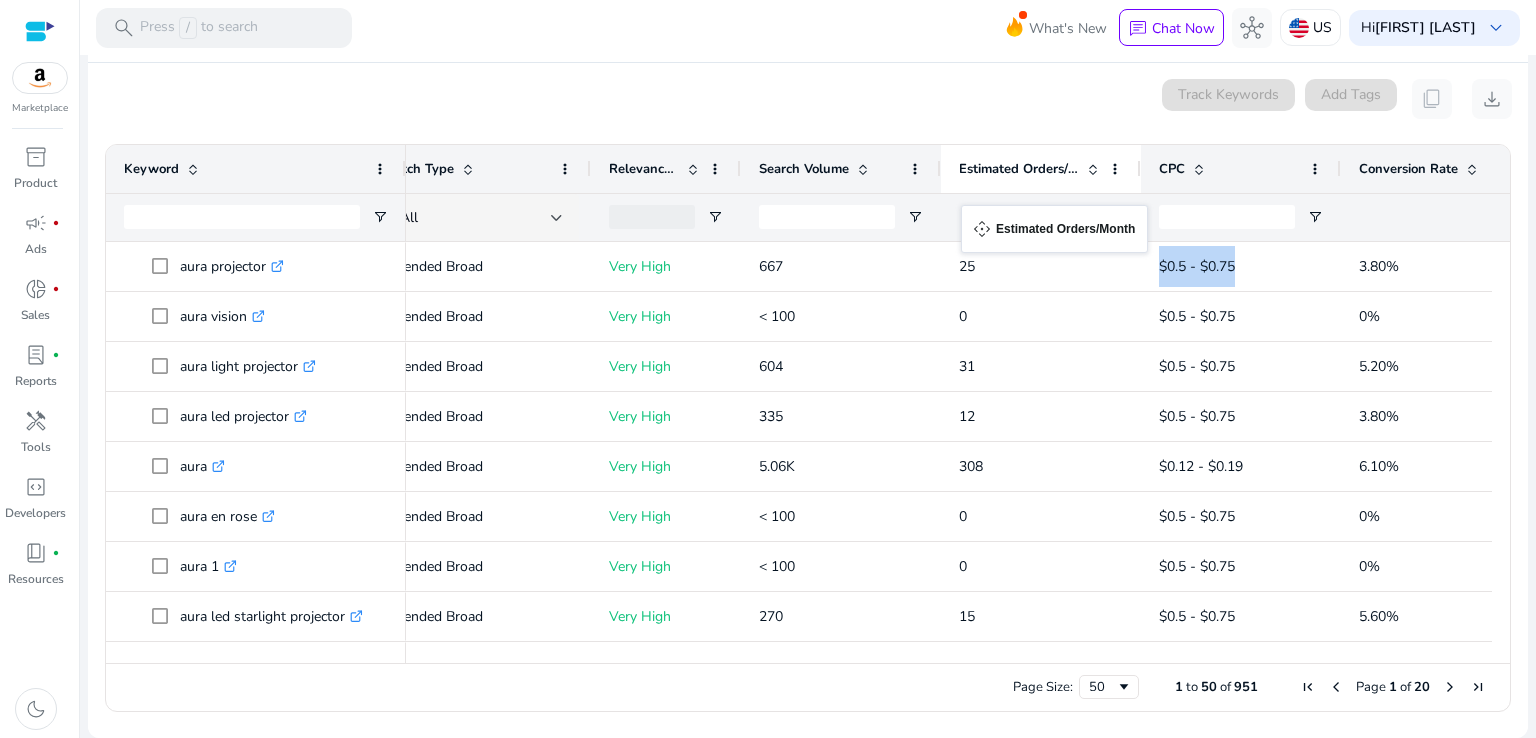 drag, startPoint x: 1368, startPoint y: 172, endPoint x: 972, endPoint y: 217, distance: 398.5486 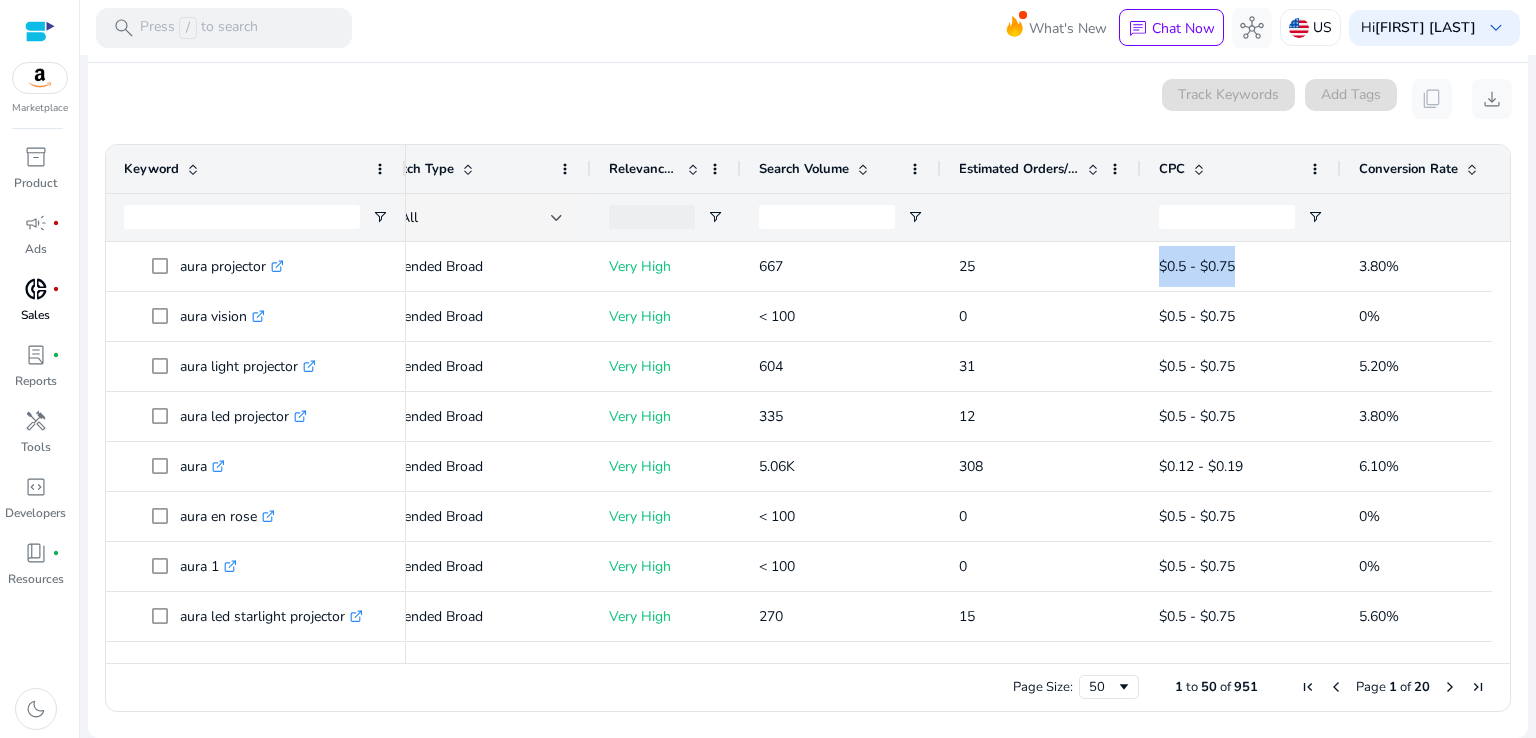 click on "Sales" at bounding box center [35, 315] 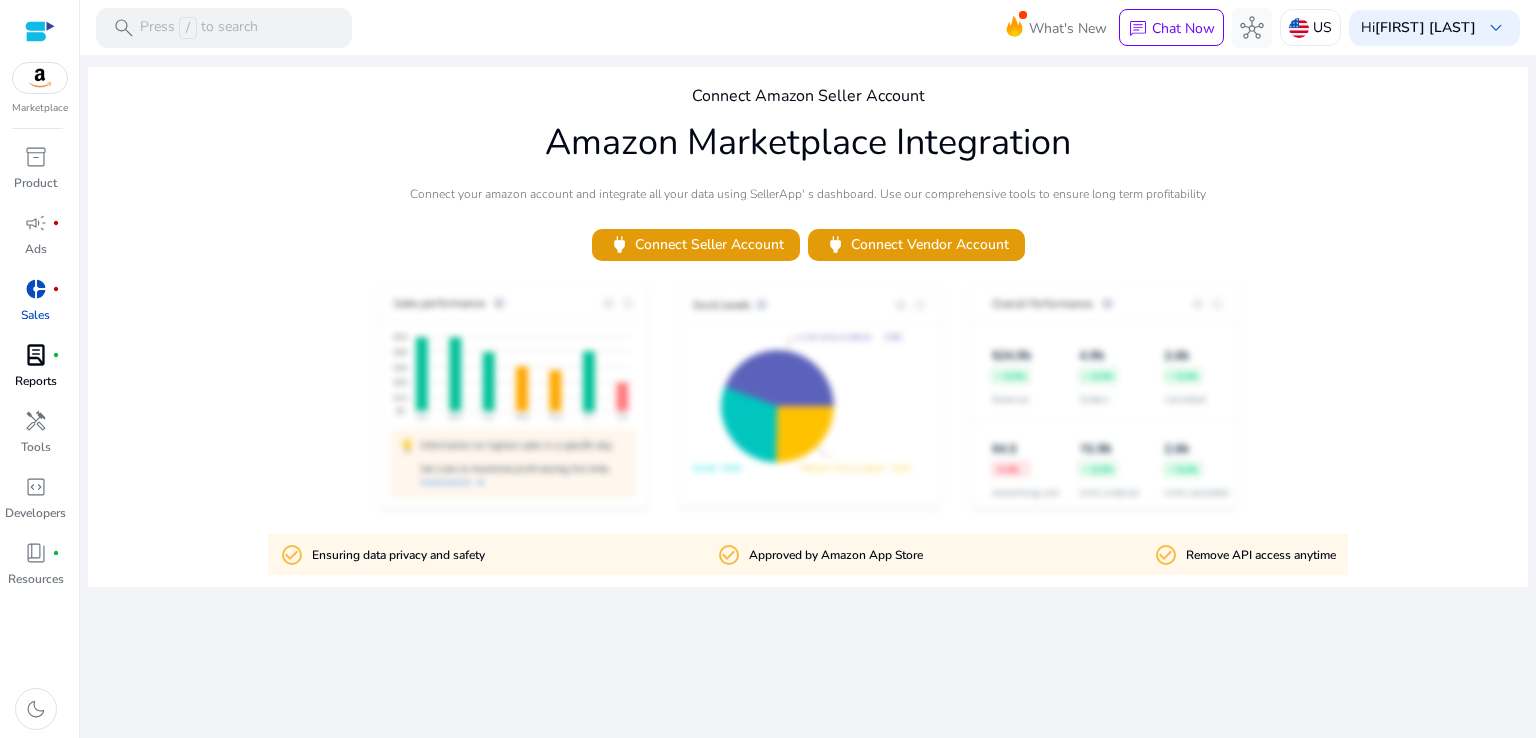 click on "Reports" at bounding box center [36, 381] 